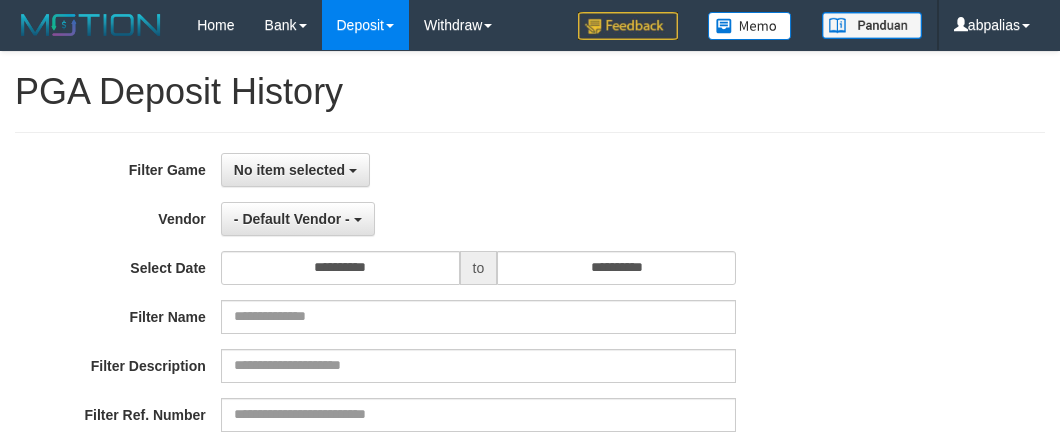 select 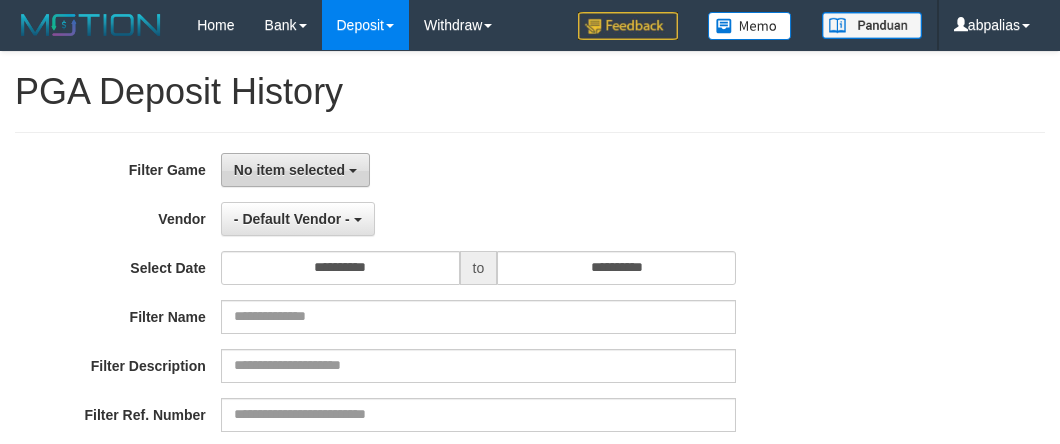 scroll, scrollTop: 0, scrollLeft: 0, axis: both 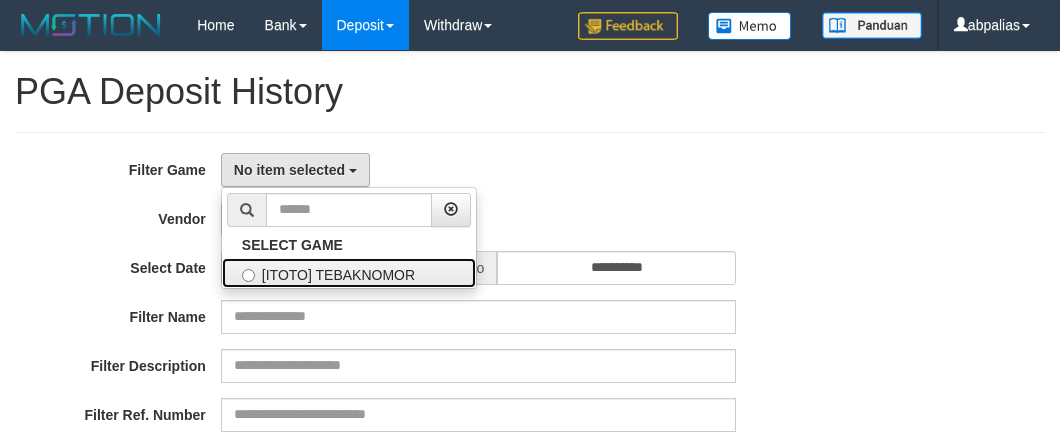 click on "[ITOTO] TEBAKNOMOR" at bounding box center [349, 273] 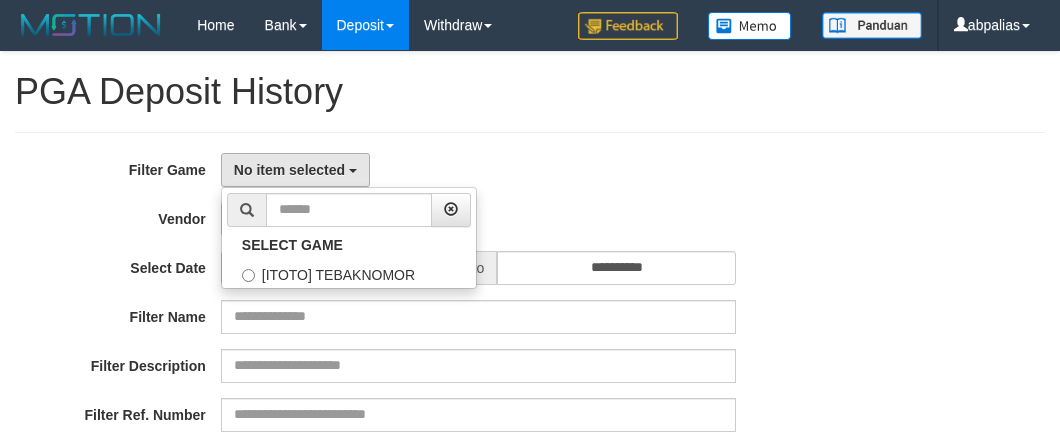 select on "***" 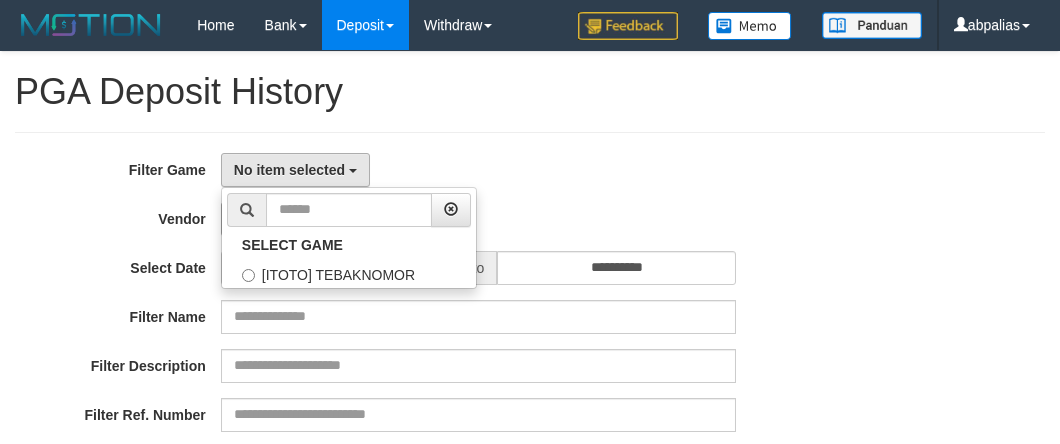 scroll, scrollTop: 18, scrollLeft: 0, axis: vertical 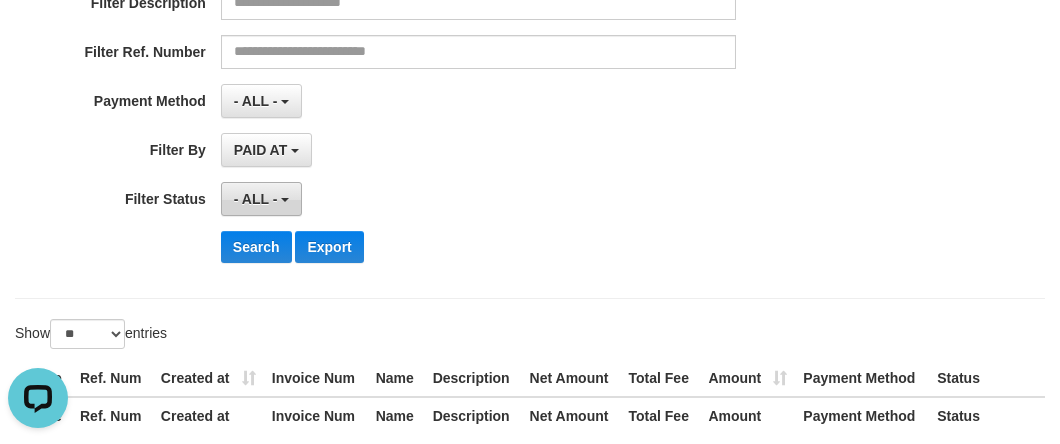 click on "- ALL -" at bounding box center [256, 199] 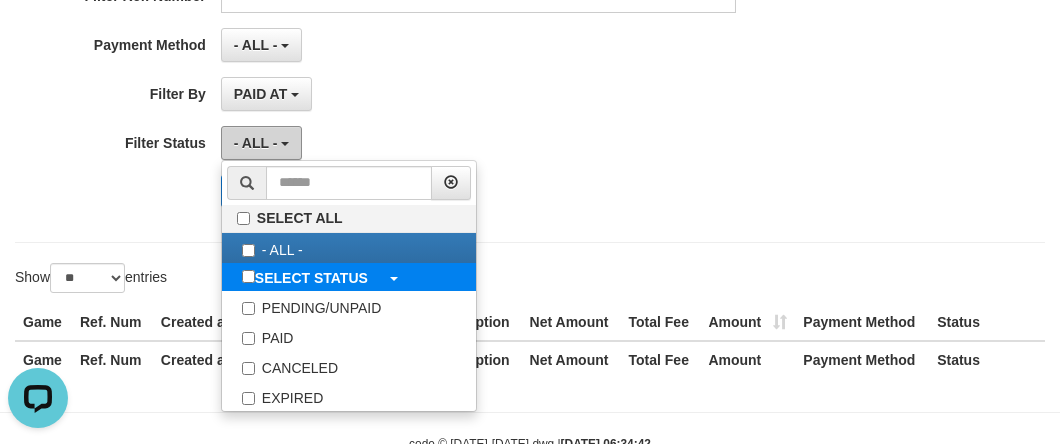 scroll, scrollTop: 476, scrollLeft: 0, axis: vertical 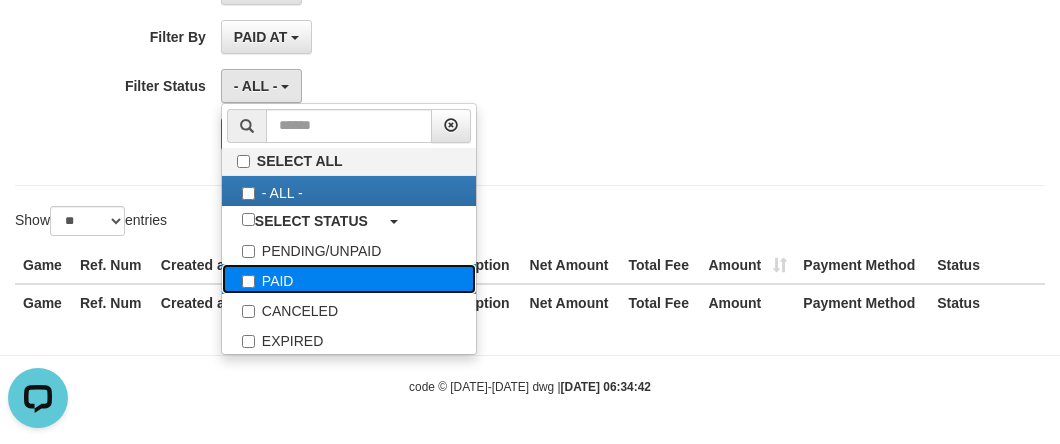 click on "PAID" at bounding box center (349, 279) 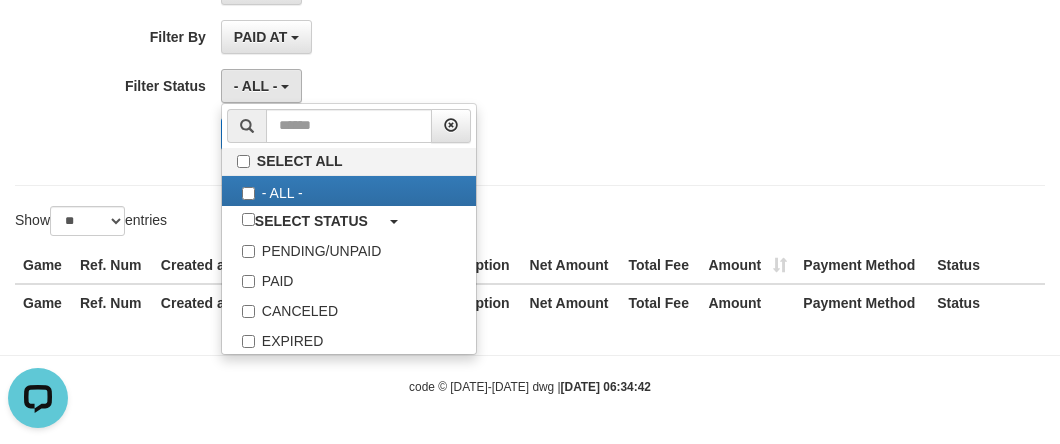 select on "*" 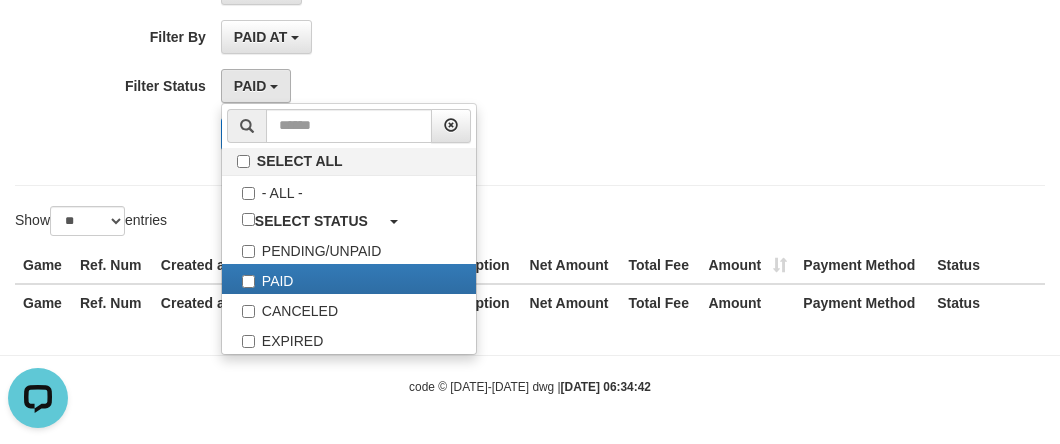 drag, startPoint x: 60, startPoint y: 158, endPoint x: 181, endPoint y: 135, distance: 123.16656 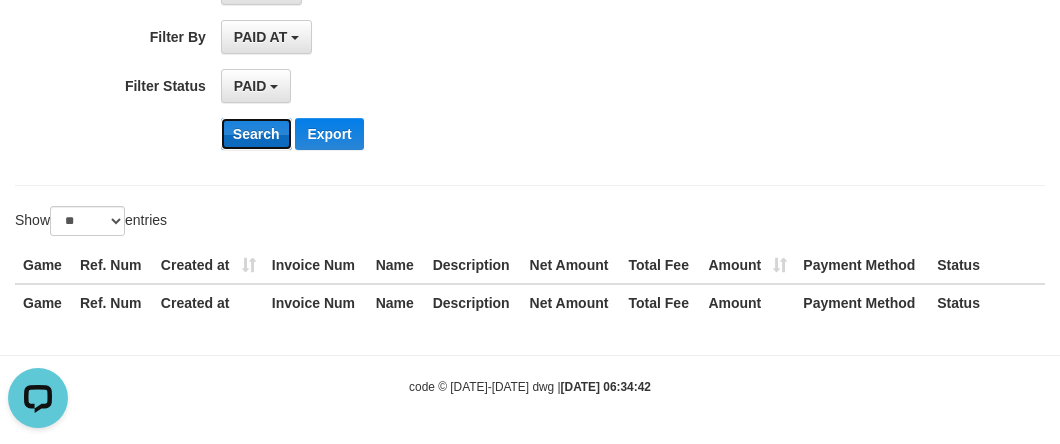 click on "Search" at bounding box center [256, 134] 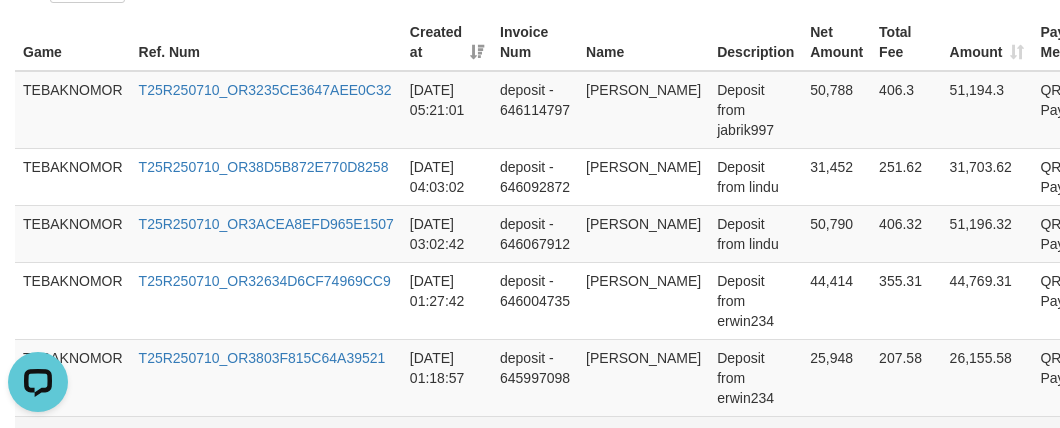 scroll, scrollTop: 1029, scrollLeft: 0, axis: vertical 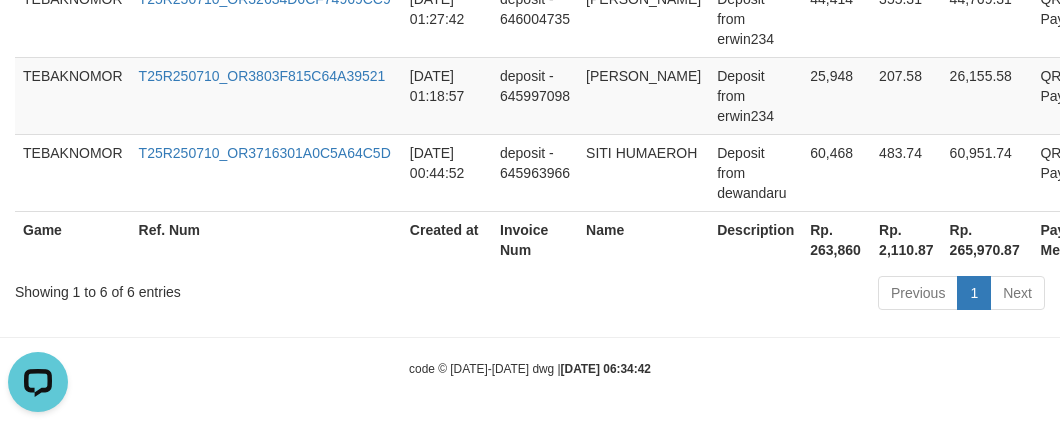 click on "Rp. 263,860" at bounding box center [836, 239] 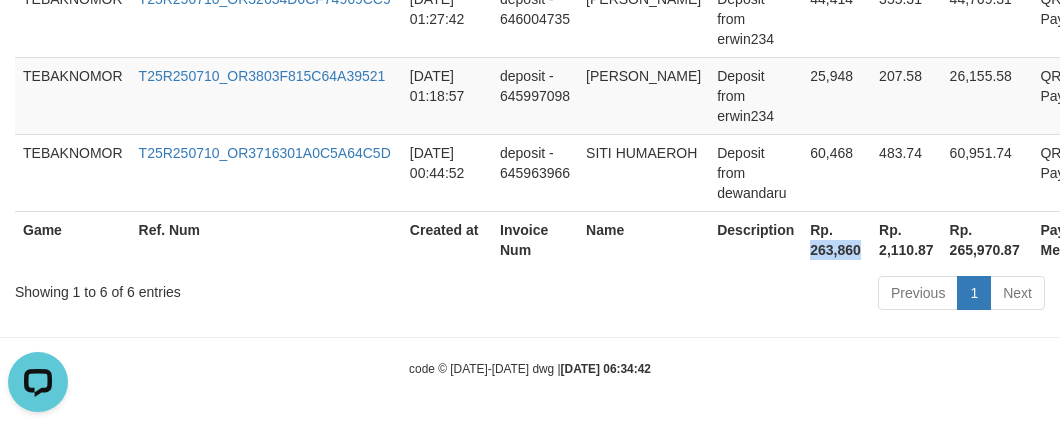 click on "Rp. 263,860" at bounding box center [836, 239] 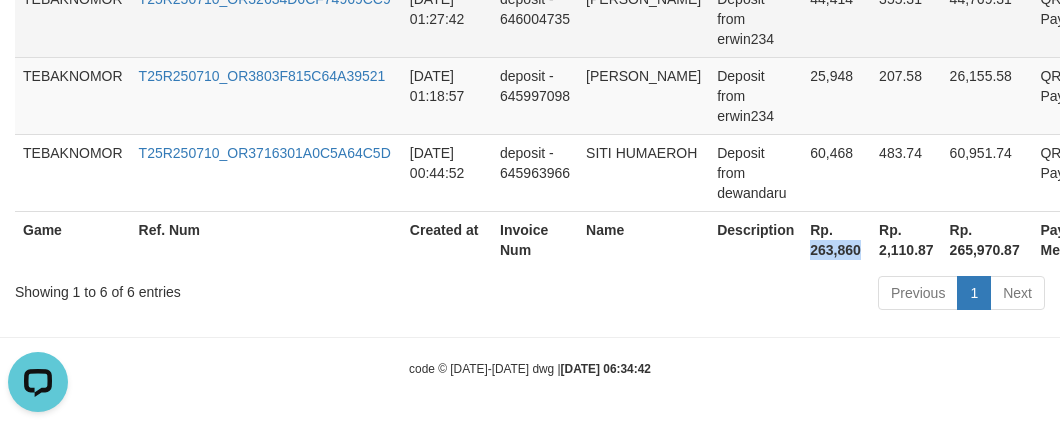 copy on "263,860" 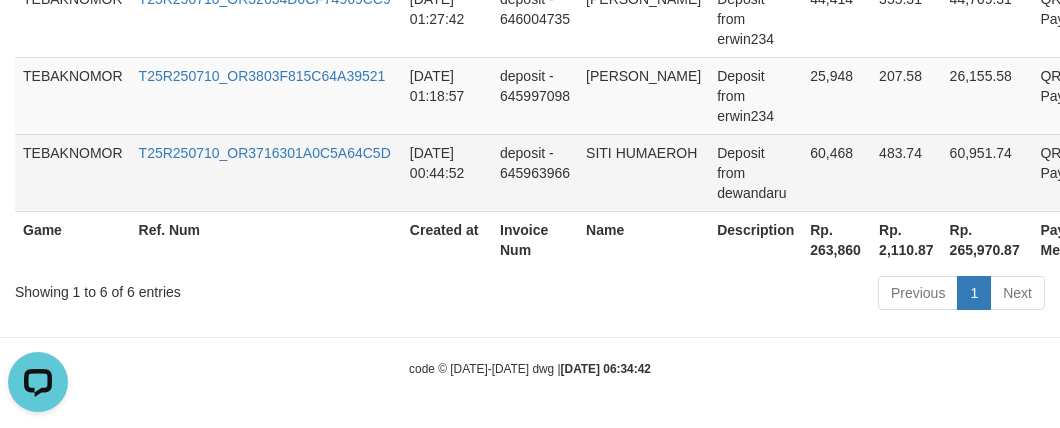 drag, startPoint x: 684, startPoint y: 194, endPoint x: 672, endPoint y: 190, distance: 12.649111 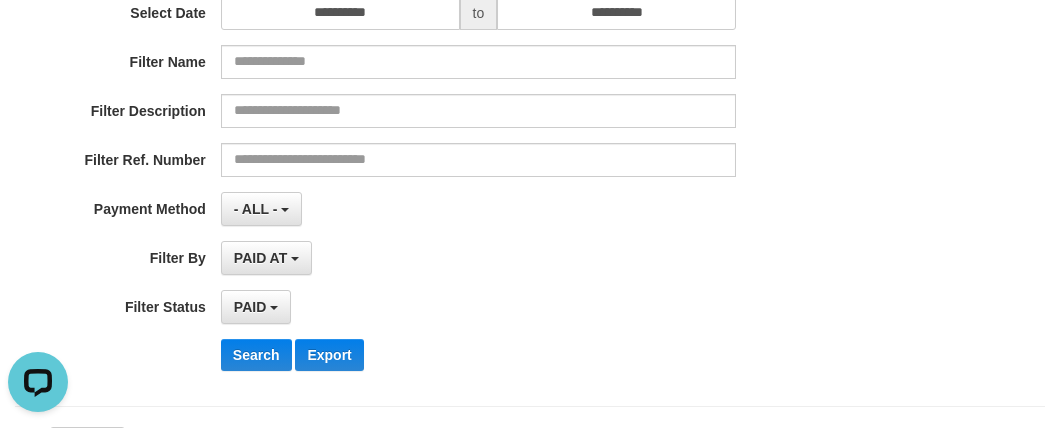 scroll, scrollTop: 210, scrollLeft: 0, axis: vertical 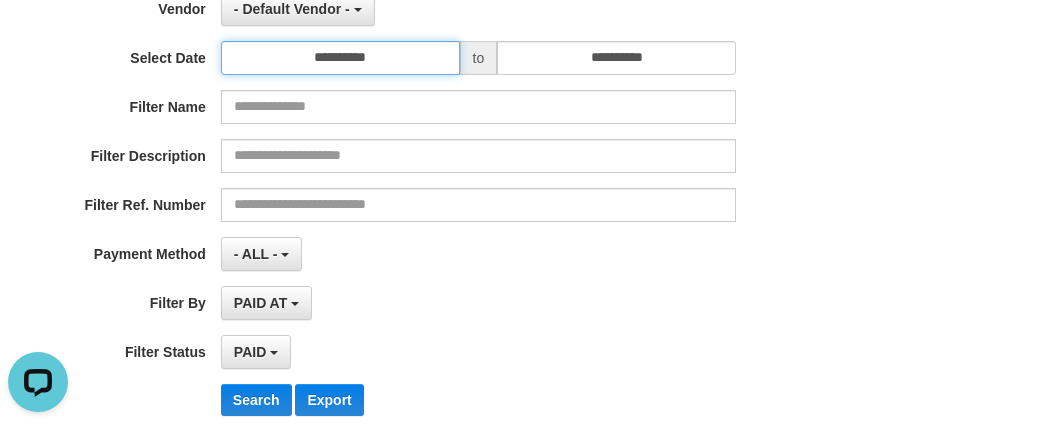 click on "**********" at bounding box center [340, 58] 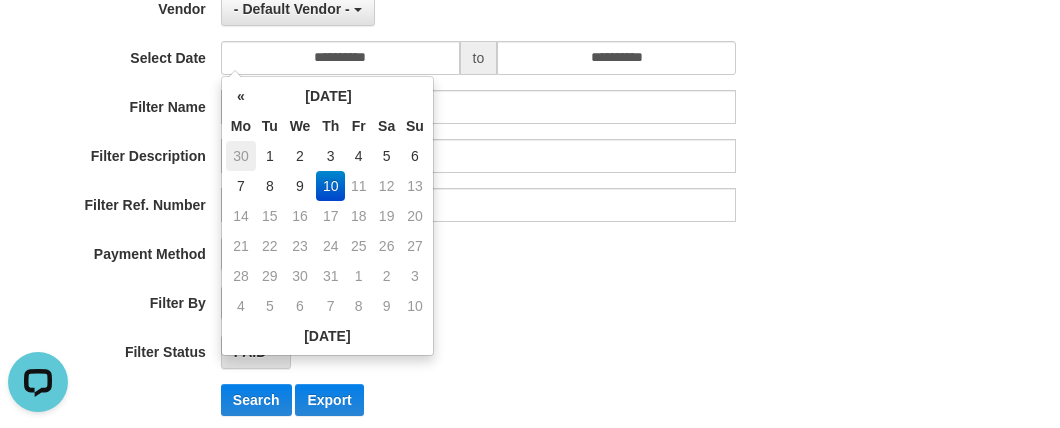 click on "30" at bounding box center [241, 156] 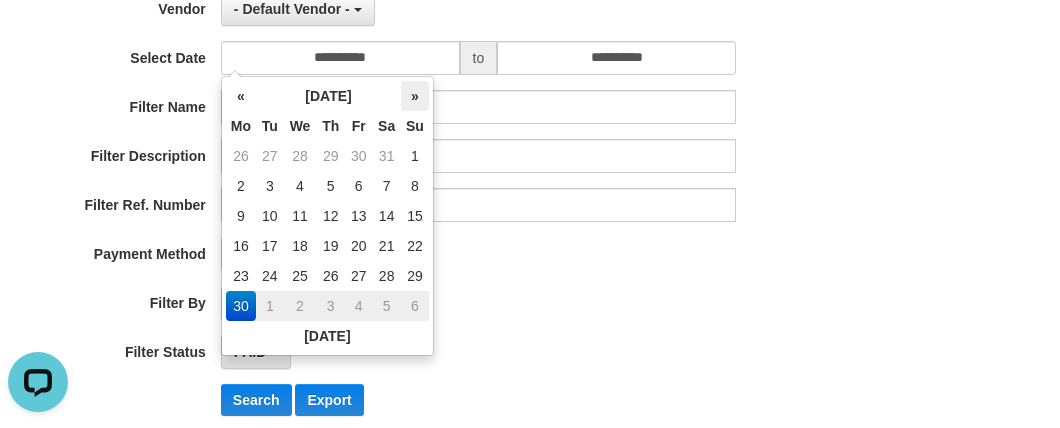 click on "»" at bounding box center [415, 96] 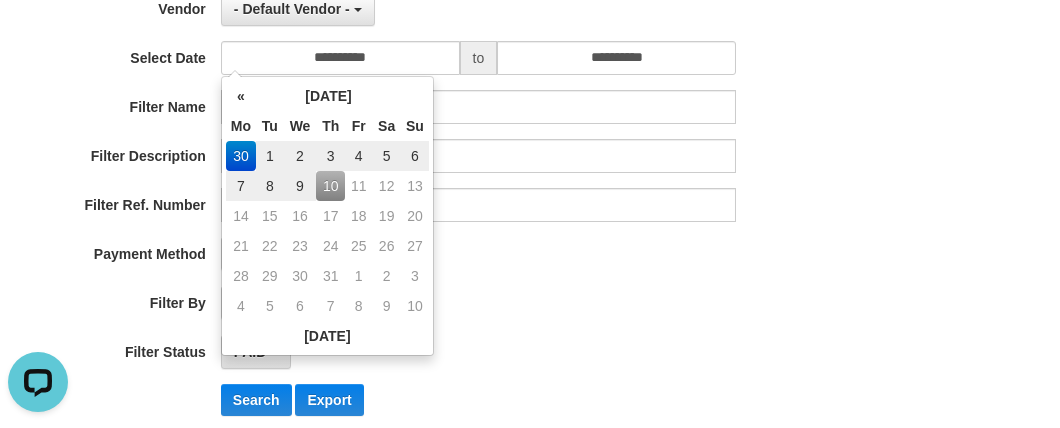 click on "7" at bounding box center [241, 186] 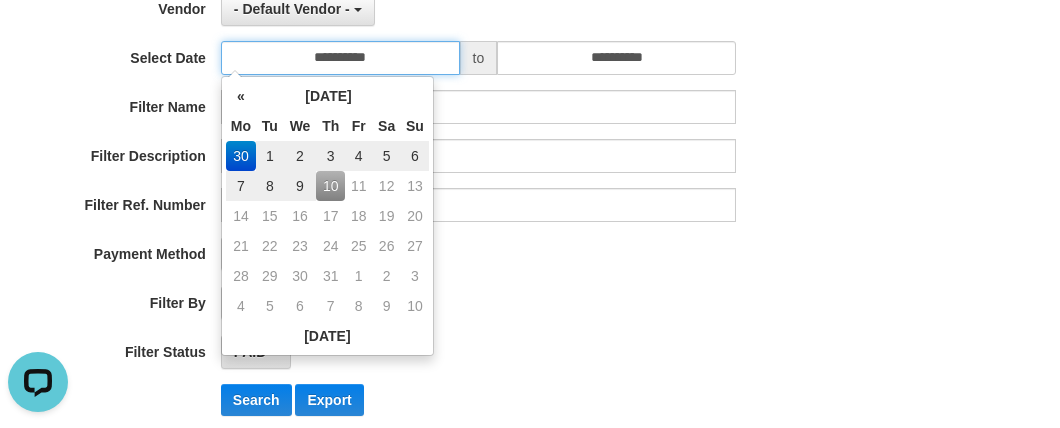type on "**********" 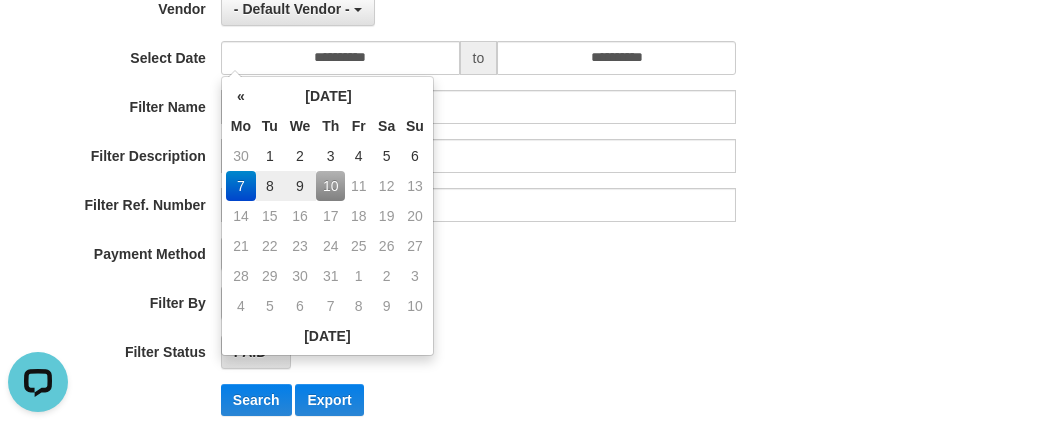click on "- ALL -    SELECT ALL  - ALL -  SELECT PAYMENT METHOD
Mandiri
BNI
OVO
CIMB
BRI
MAYBANK
PERMATA
DANAMON
INDOMARET
ALFAMART
GOPAY
CC
BCA
QRIS
SINARMAS
LINKAJA
SHOPEEPAY
ATMBERSAMA
DANA
ARTHAGRAHA
SAMPOERNA
OCBCNISP" at bounding box center (478, 254) 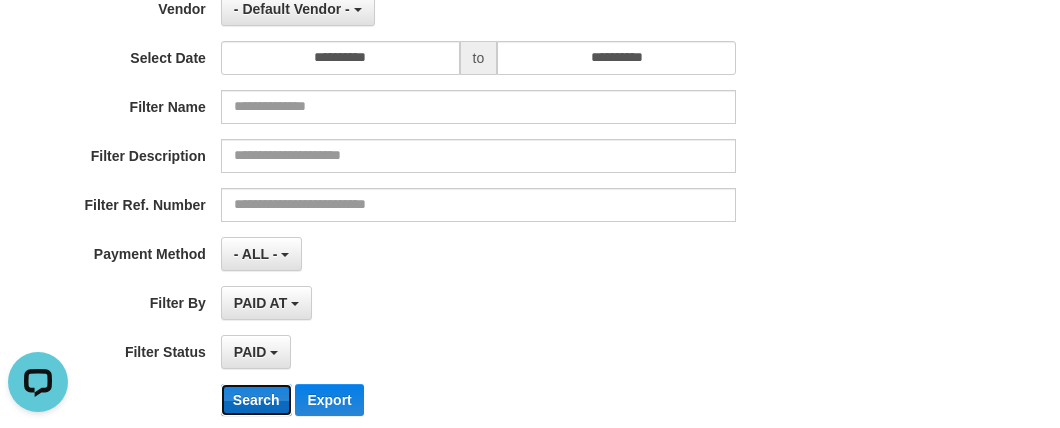 click on "Search" at bounding box center (256, 400) 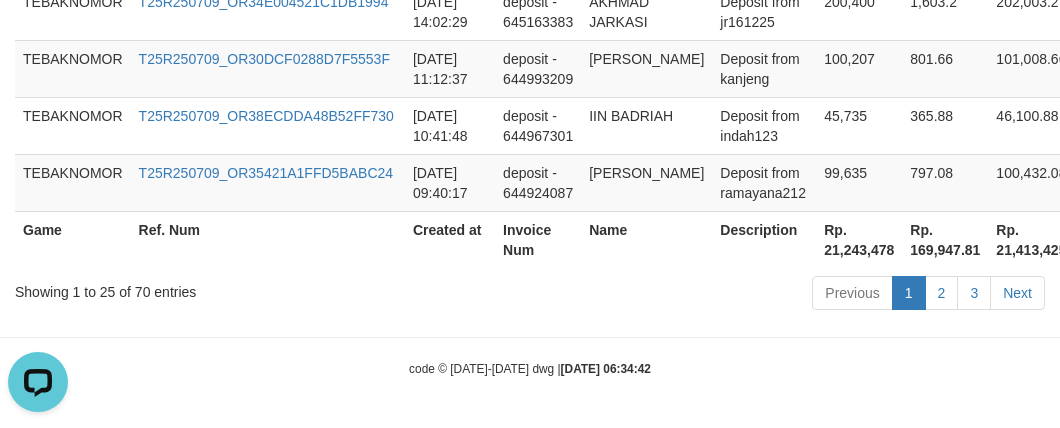 scroll, scrollTop: 2090, scrollLeft: 0, axis: vertical 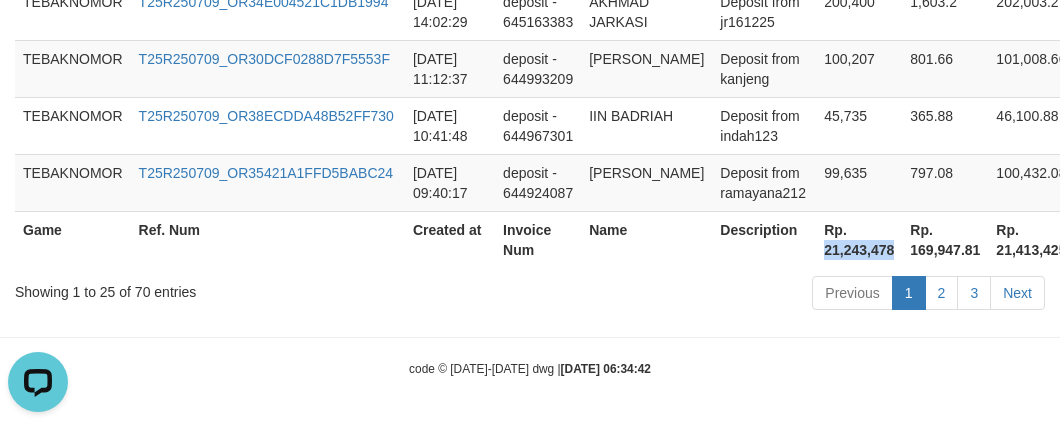 click on "Rp. 21,243,478" at bounding box center (859, 239) 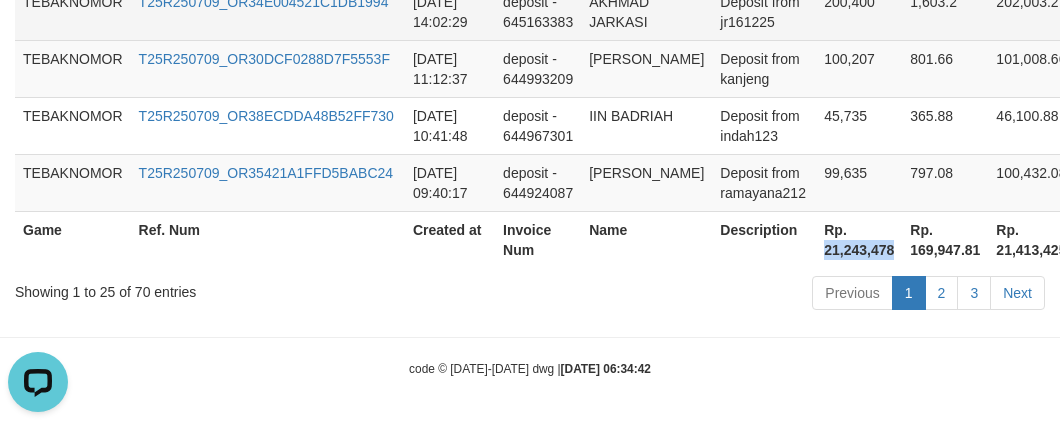 copy on "21,243,478" 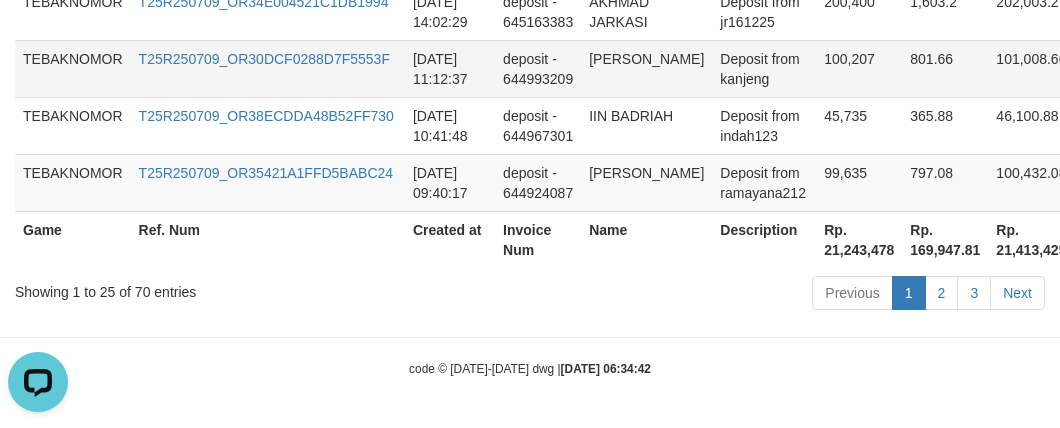 click on "deposit - 644993209" at bounding box center (538, 68) 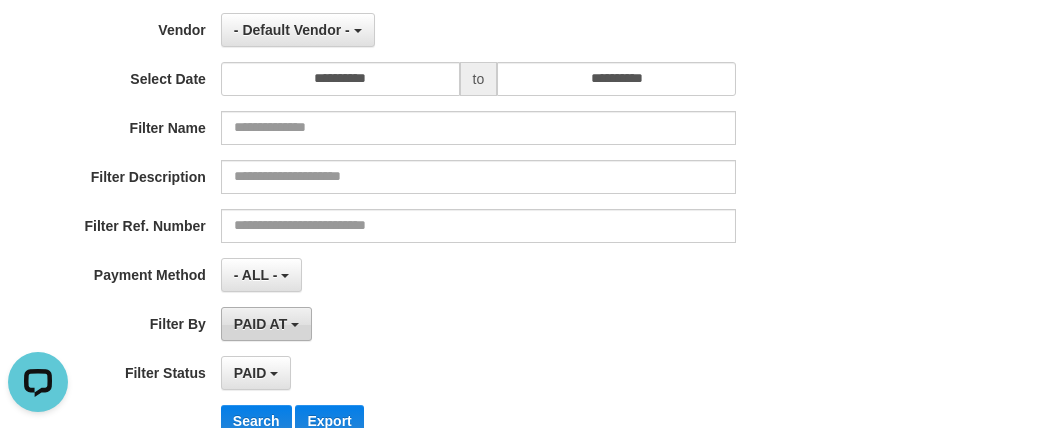 scroll, scrollTop: 180, scrollLeft: 0, axis: vertical 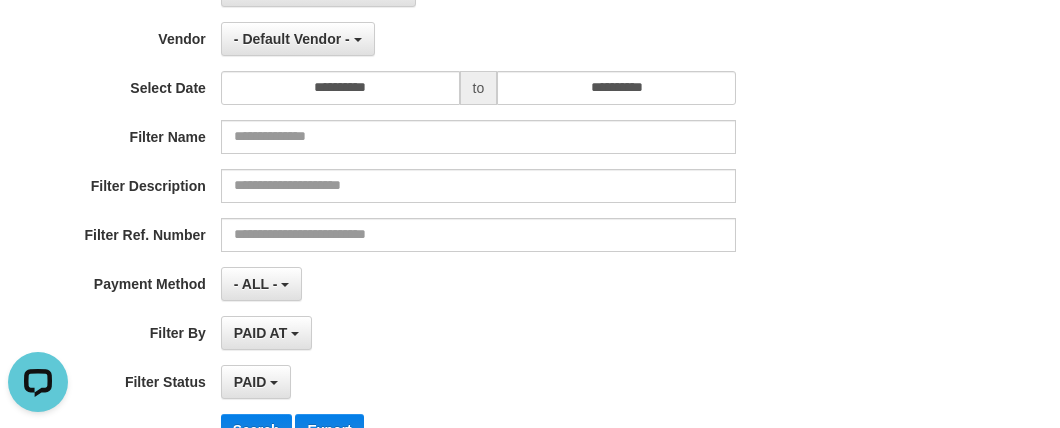 click on "**********" at bounding box center [441, 217] 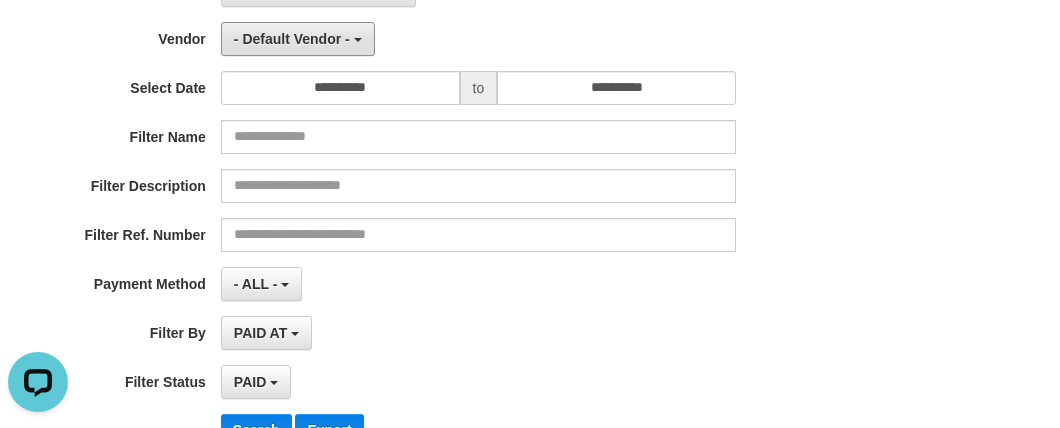 click on "- Default Vendor -" at bounding box center (298, 39) 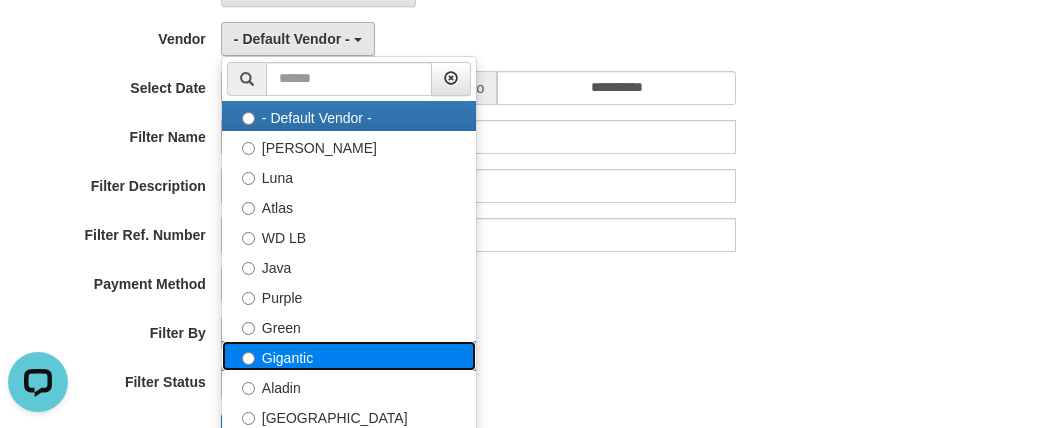 click on "Gigantic" at bounding box center [349, 356] 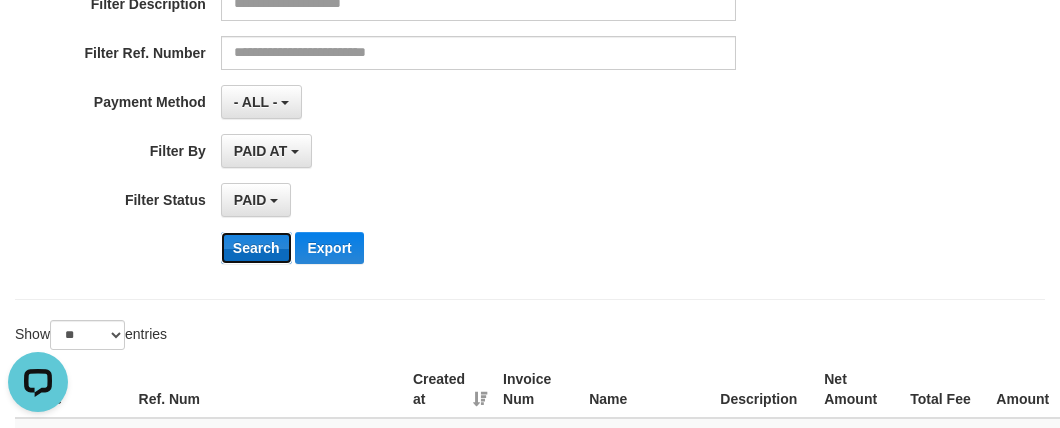 click on "Search" at bounding box center [256, 248] 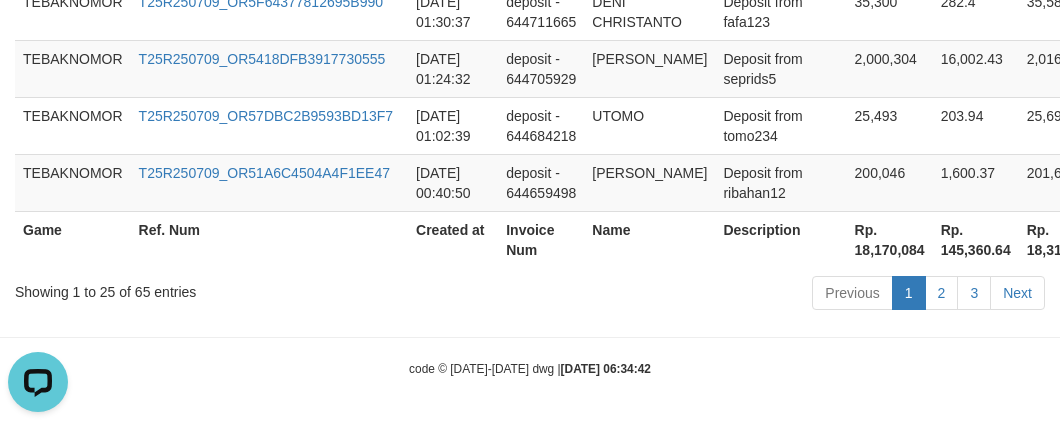 scroll, scrollTop: 2170, scrollLeft: 0, axis: vertical 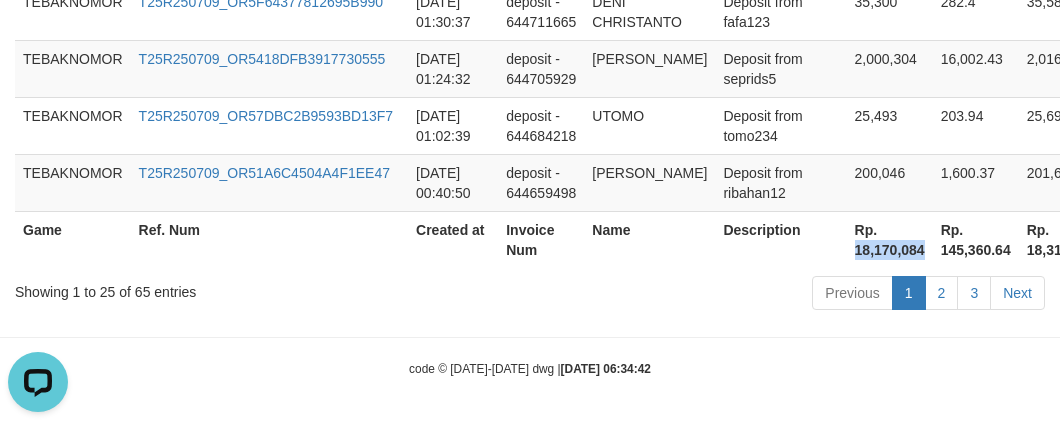 click on "Rp. 18,170,084" at bounding box center [890, 239] 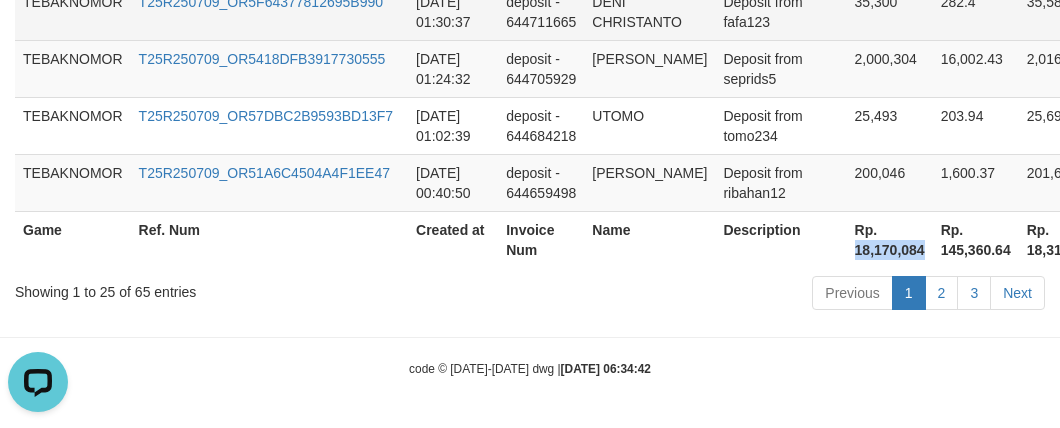 copy on "18,170,084" 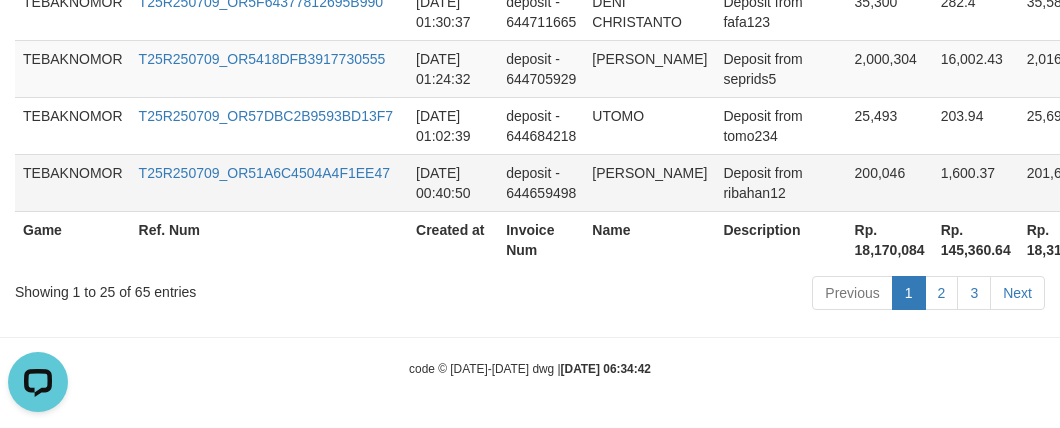 click on "FAUZAN HADI" at bounding box center (649, 182) 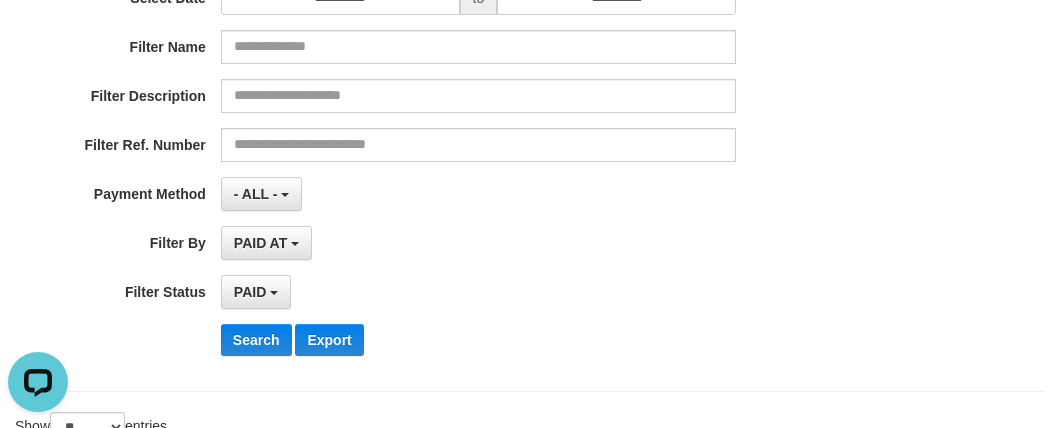 scroll, scrollTop: 170, scrollLeft: 0, axis: vertical 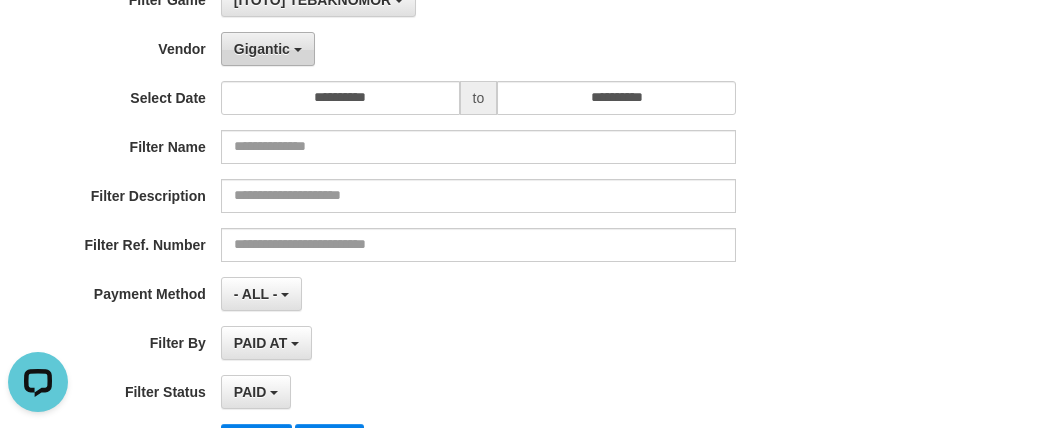 click on "Gigantic" at bounding box center [262, 49] 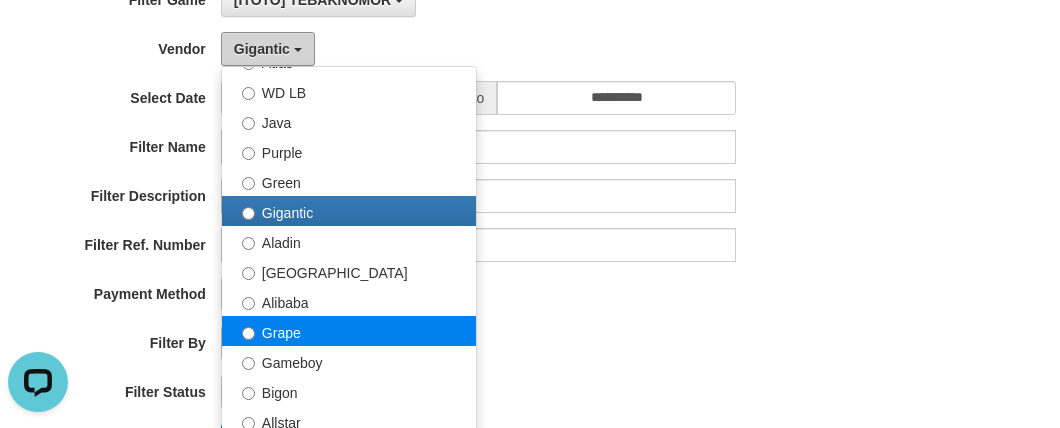 scroll, scrollTop: 272, scrollLeft: 0, axis: vertical 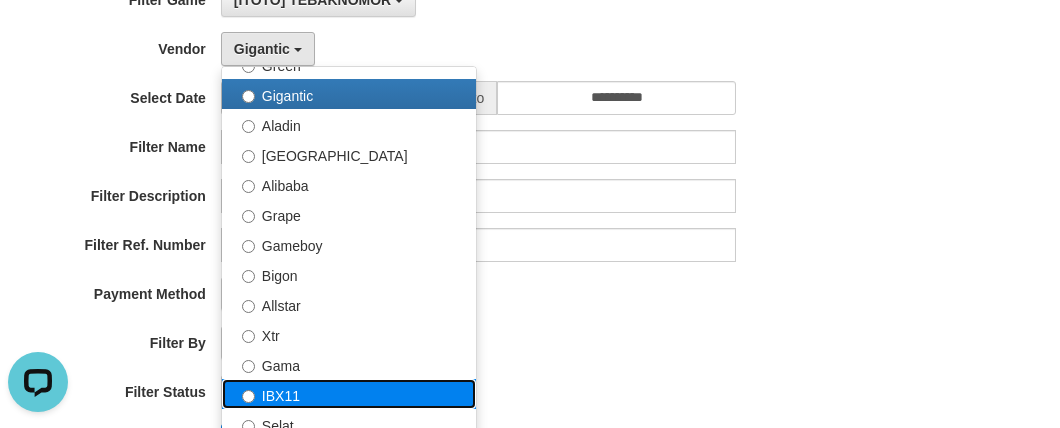 click on "IBX11" at bounding box center (349, 394) 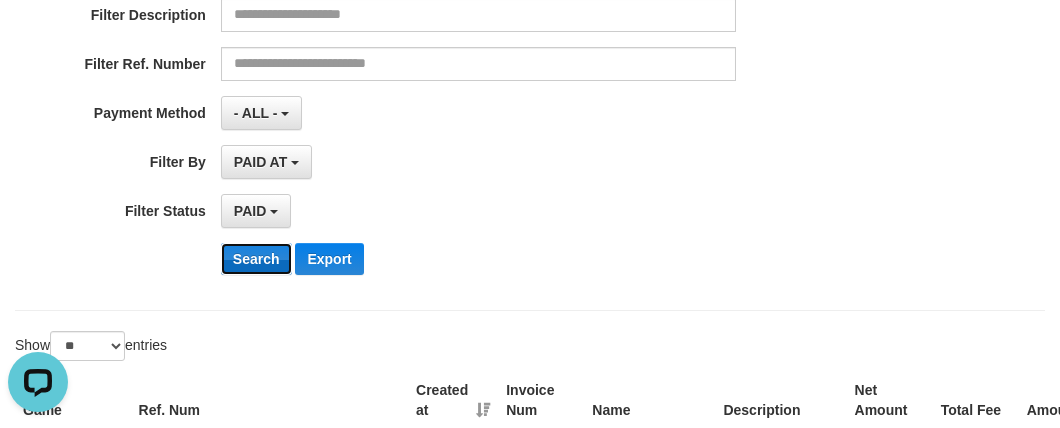 click on "Search" at bounding box center [256, 259] 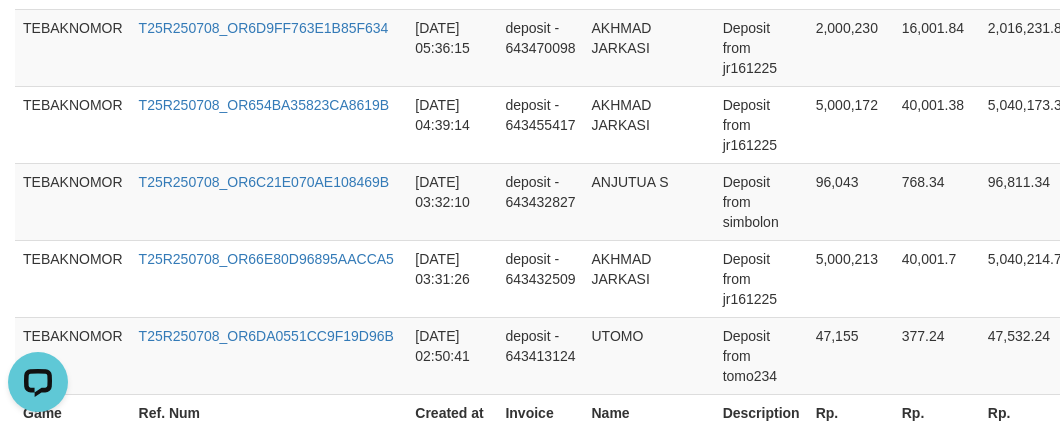 scroll, scrollTop: 2470, scrollLeft: 0, axis: vertical 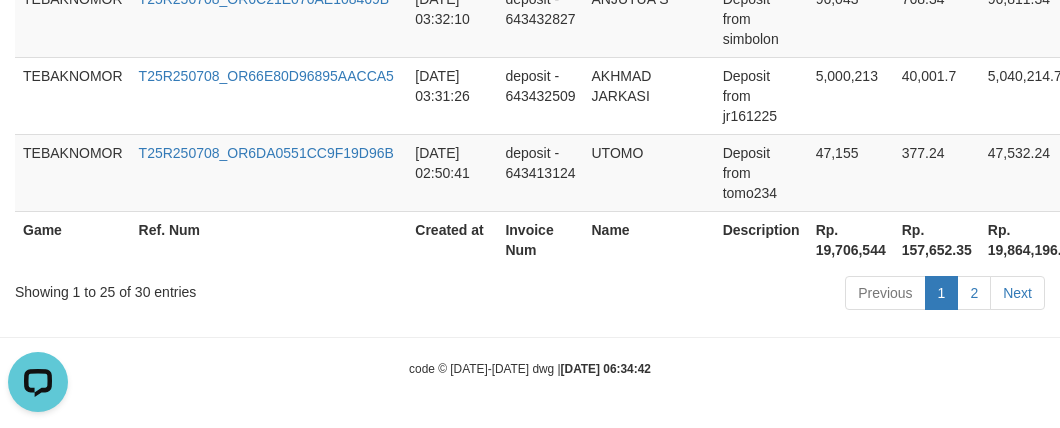 click on "Rp. 19,706,544" at bounding box center (851, 239) 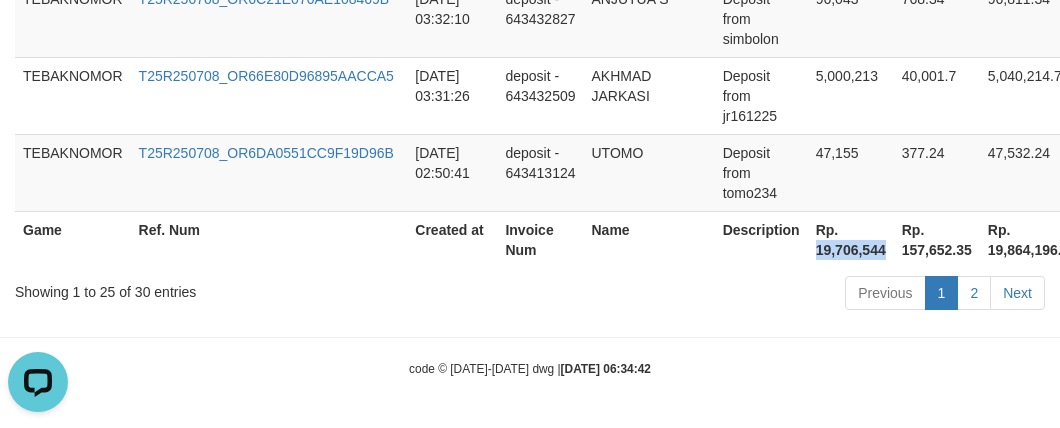 click on "Rp. 19,706,544" at bounding box center [851, 239] 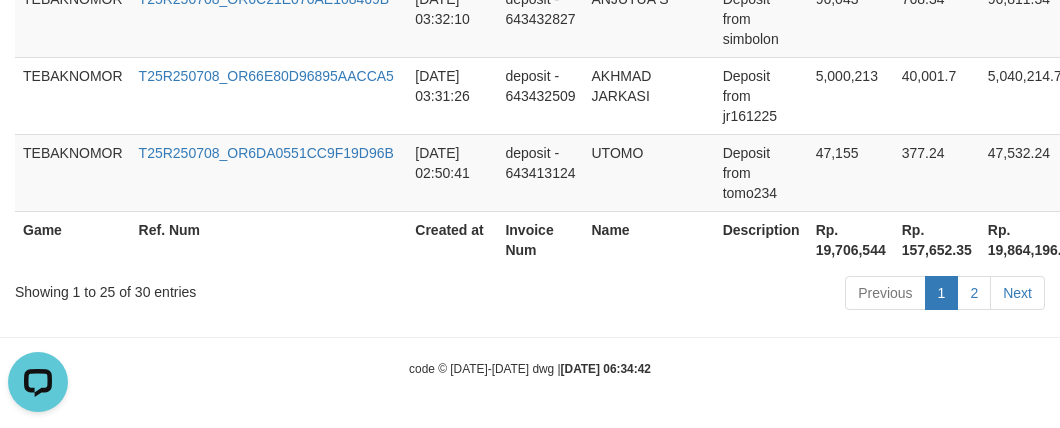 click on "Created at" at bounding box center [452, 239] 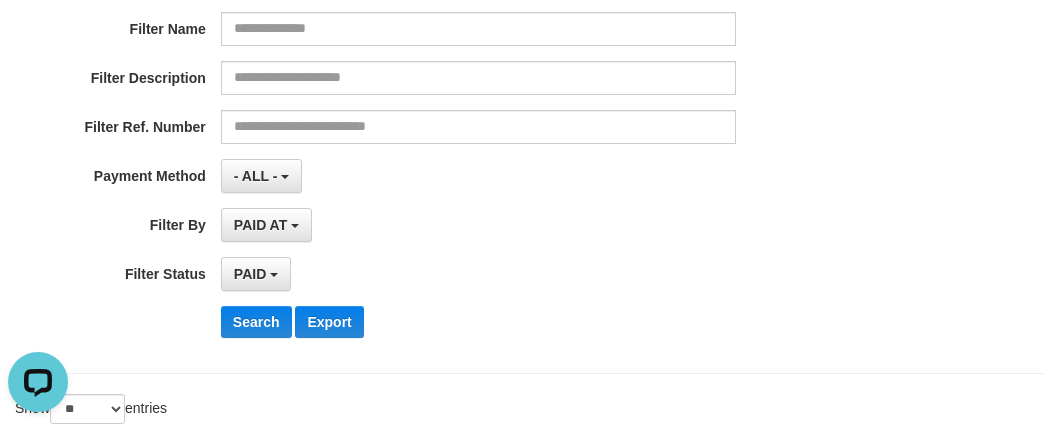 scroll, scrollTop: 106, scrollLeft: 0, axis: vertical 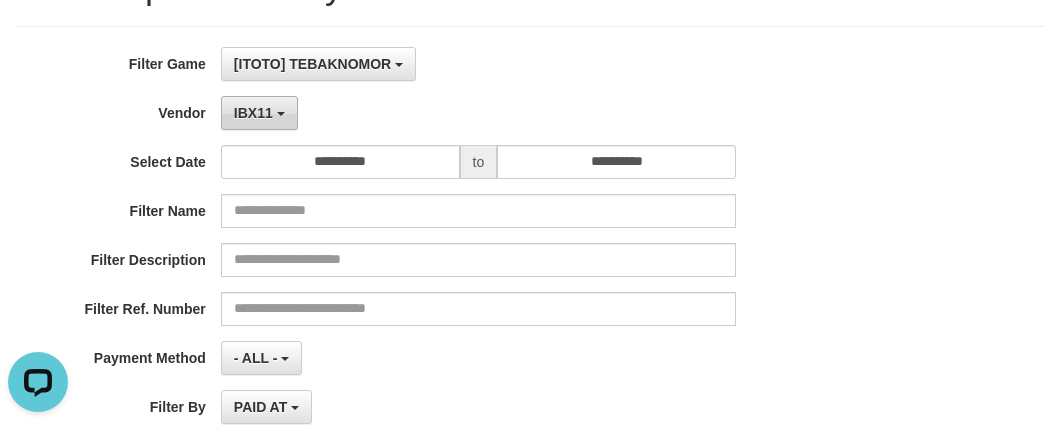 click on "IBX11" at bounding box center (259, 113) 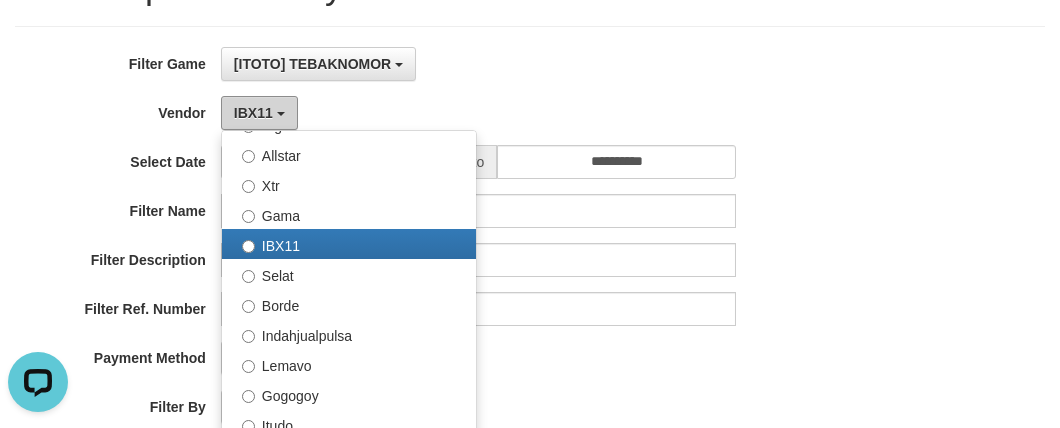 scroll, scrollTop: 685, scrollLeft: 0, axis: vertical 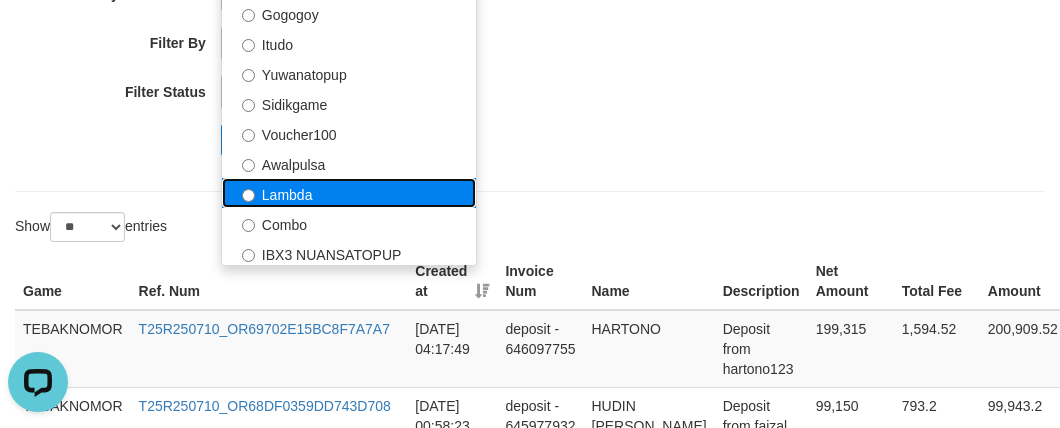 click on "Lambda" at bounding box center [349, 193] 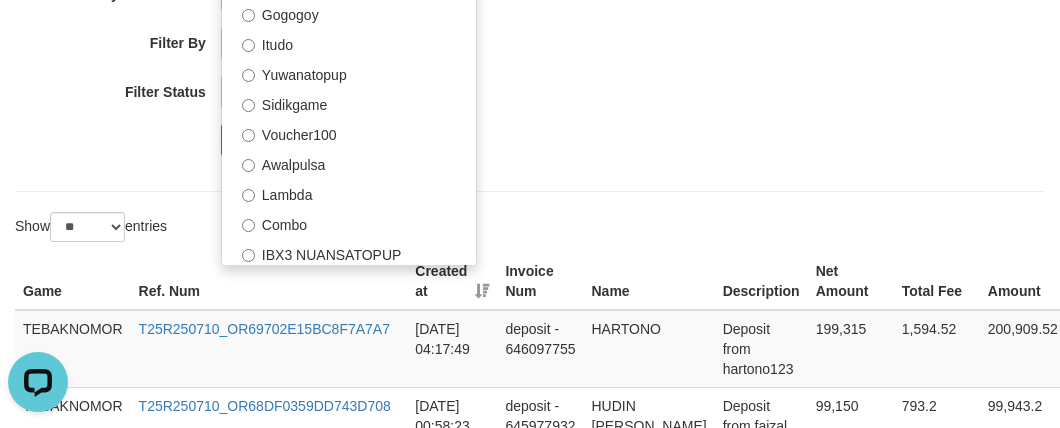 select on "**********" 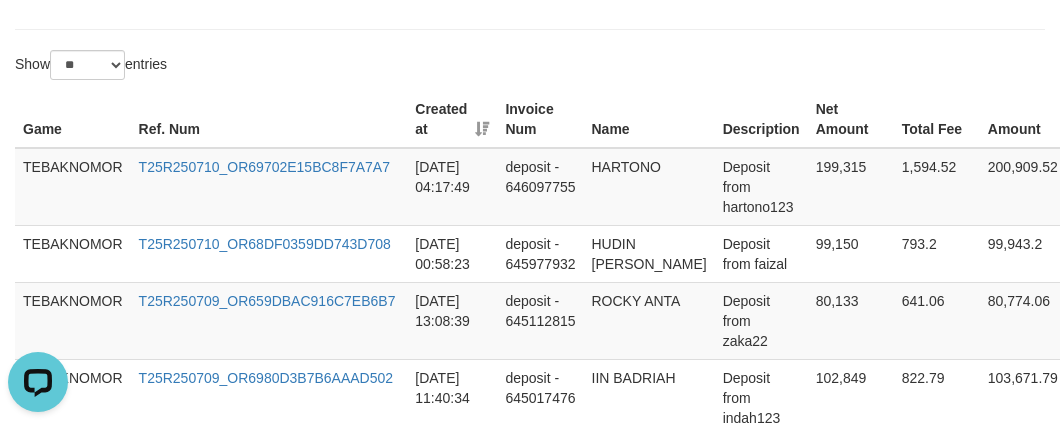 scroll, scrollTop: 470, scrollLeft: 0, axis: vertical 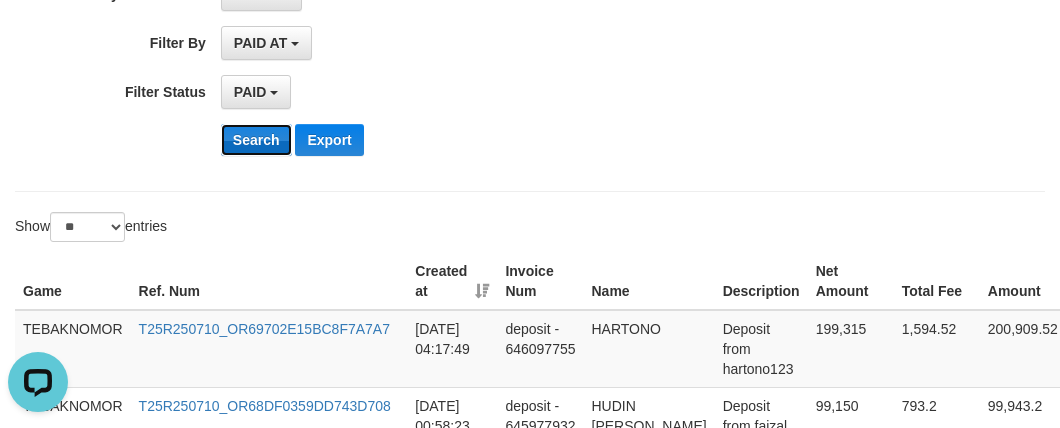 click on "Search" at bounding box center [256, 140] 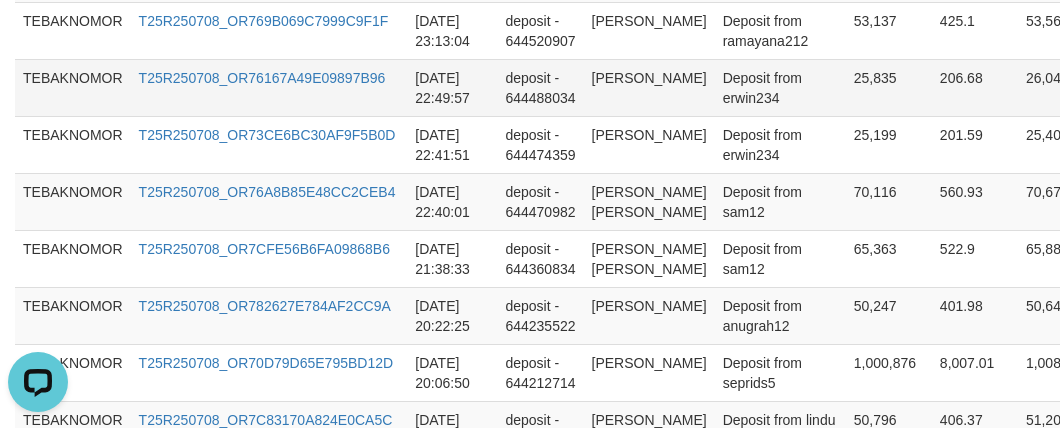 scroll, scrollTop: 2150, scrollLeft: 0, axis: vertical 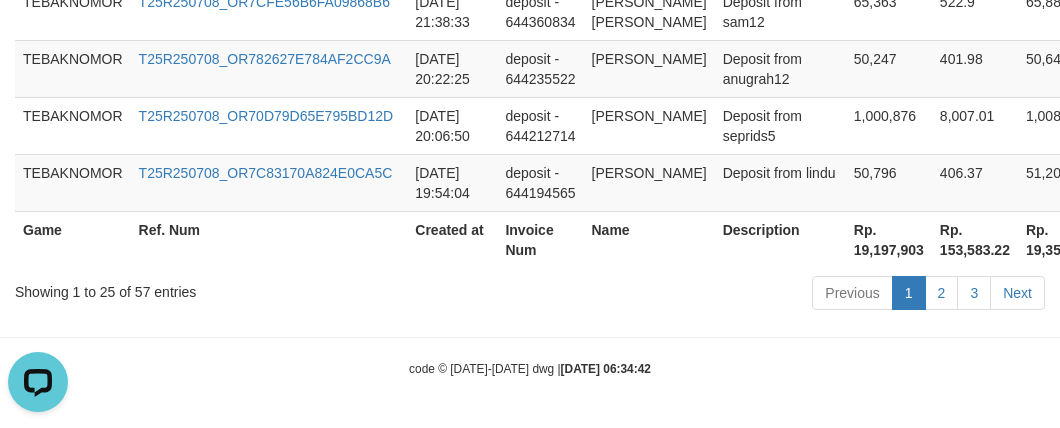 click on "Rp. 19,197,903" at bounding box center (889, 239) 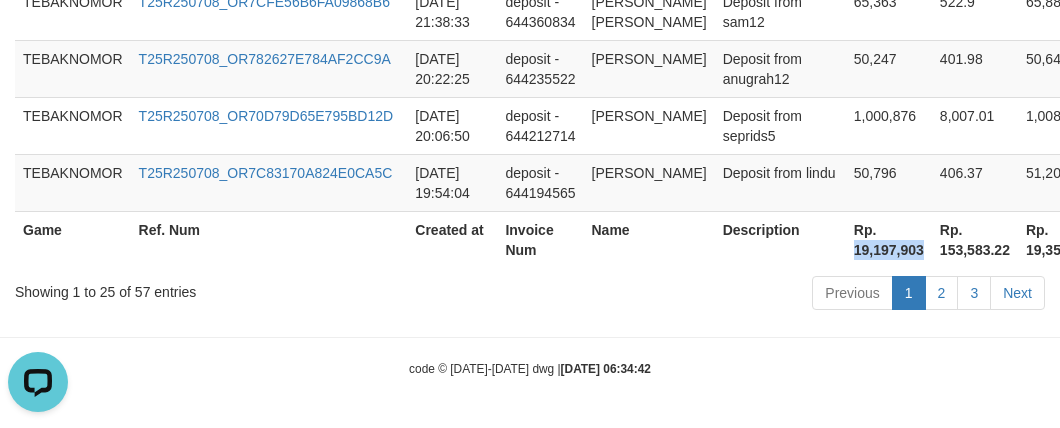click on "Rp. 19,197,903" at bounding box center (889, 239) 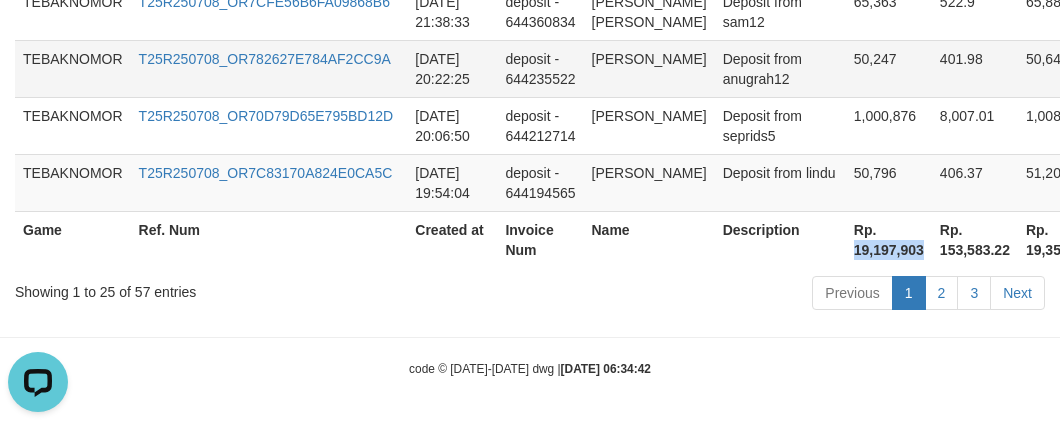 copy on "19,197,903" 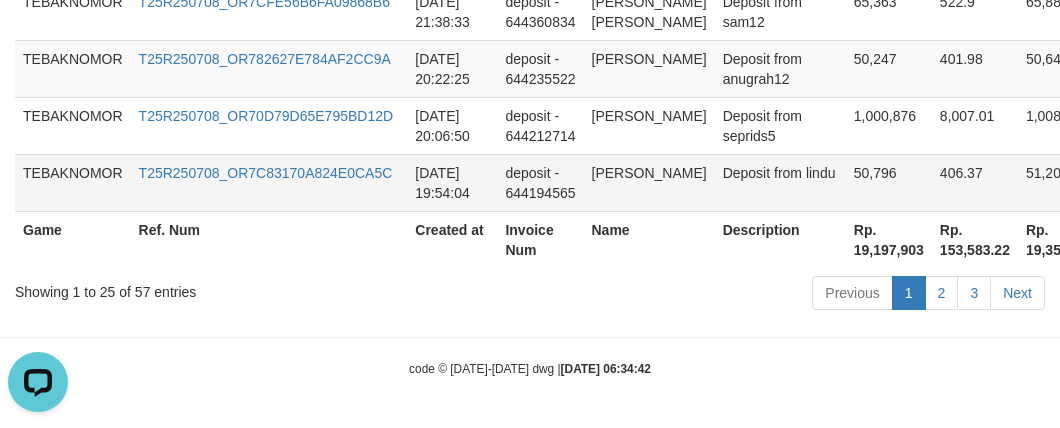 drag, startPoint x: 1011, startPoint y: 204, endPoint x: 1010, endPoint y: 176, distance: 28.01785 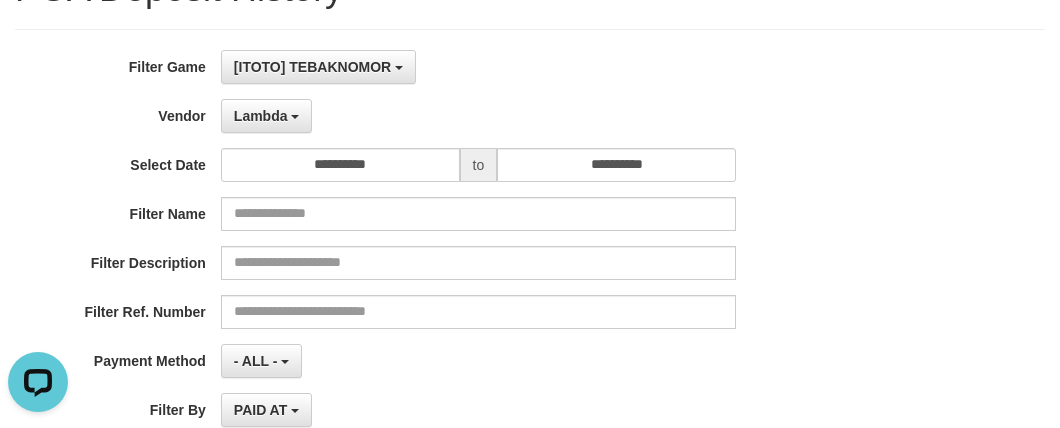 scroll, scrollTop: 0, scrollLeft: 0, axis: both 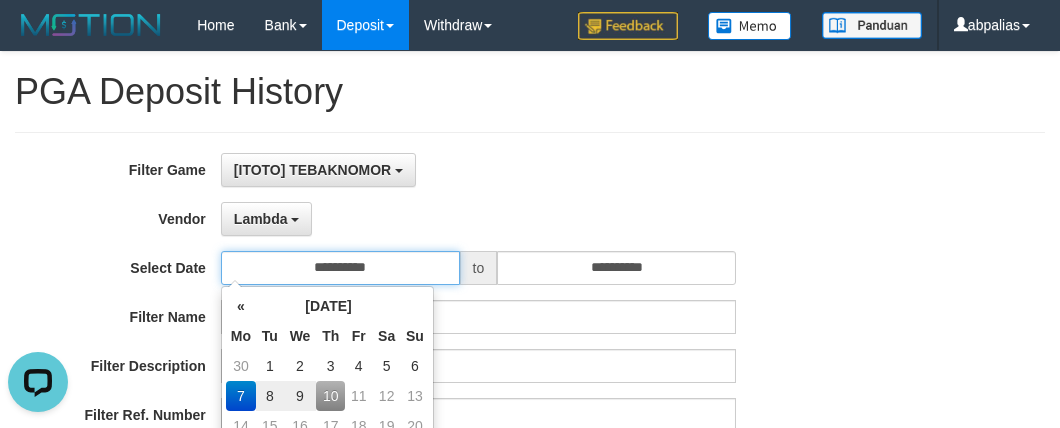 click on "**********" at bounding box center [340, 268] 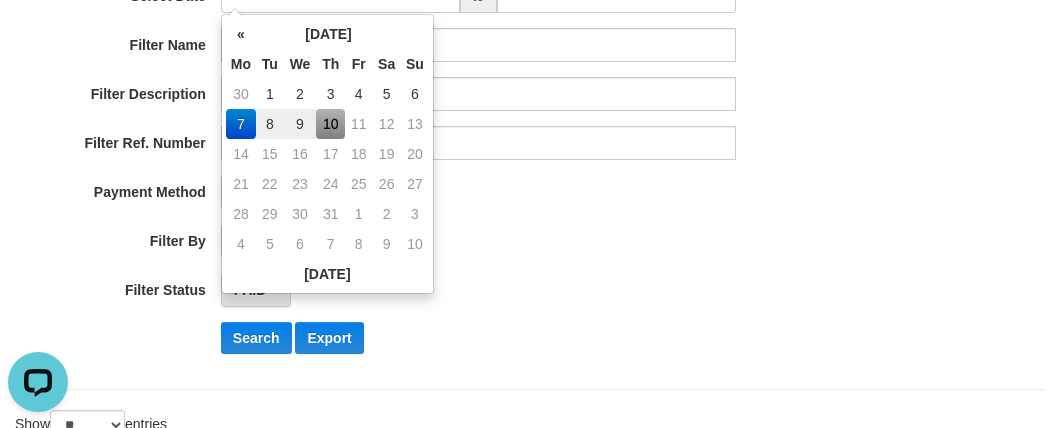 click on "10" at bounding box center (330, 124) 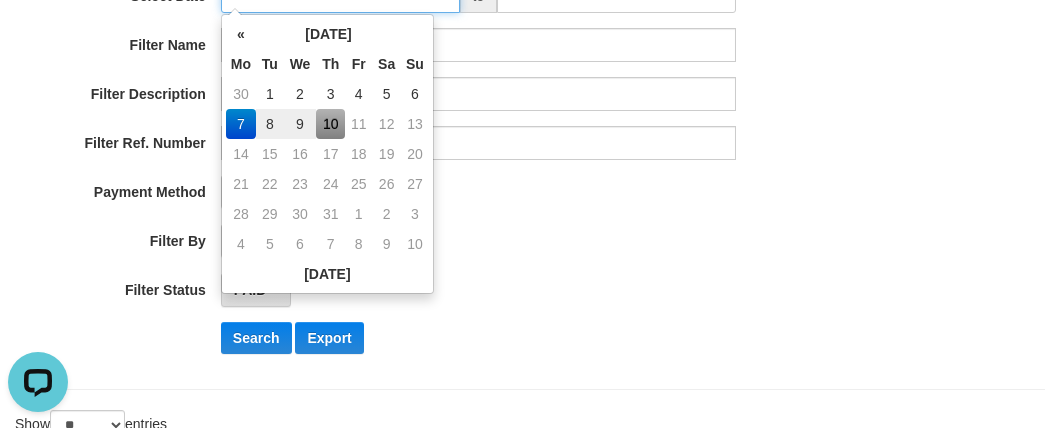 type on "**********" 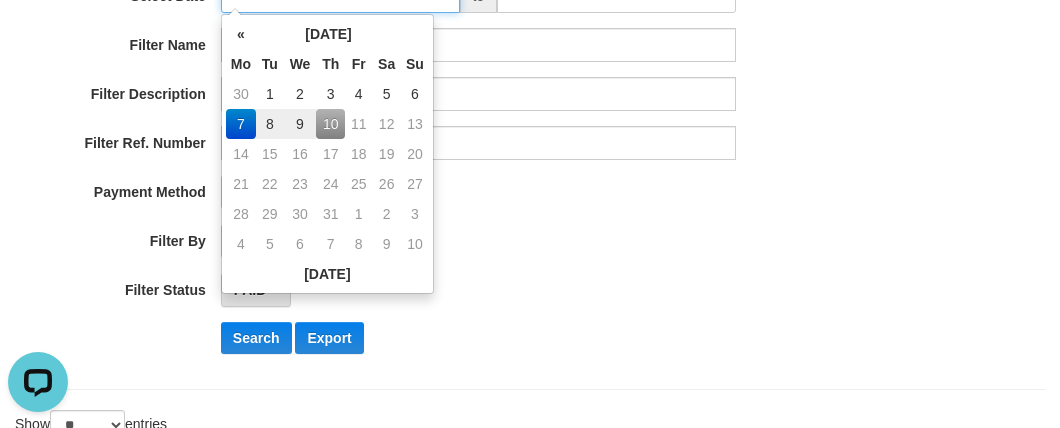 scroll, scrollTop: 250, scrollLeft: 0, axis: vertical 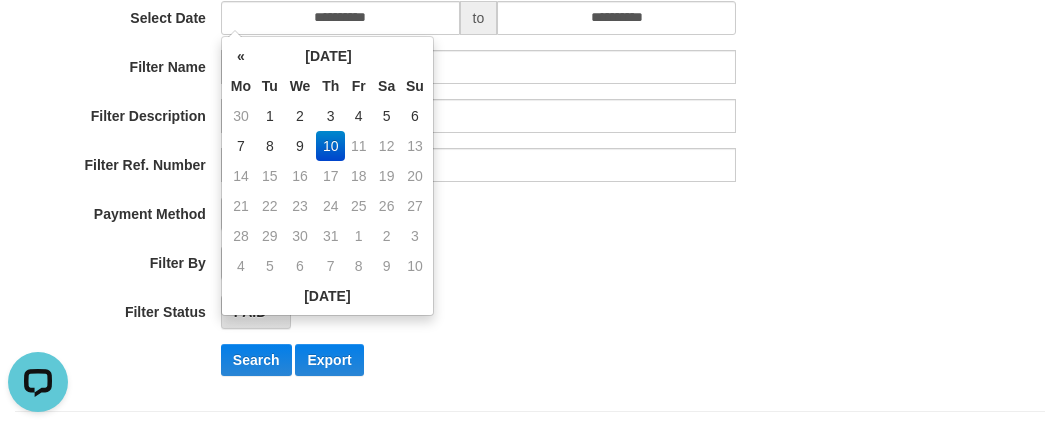 click on "- ALL -    SELECT ALL  - ALL -  SELECT PAYMENT METHOD
Mandiri
BNI
OVO
CIMB
BRI
MAYBANK
PERMATA
DANAMON
INDOMARET
ALFAMART
GOPAY
CC
BCA
QRIS
SINARMAS
LINKAJA
SHOPEEPAY
ATMBERSAMA
DANA
ARTHAGRAHA
SAMPOERNA
OCBCNISP" at bounding box center [478, 214] 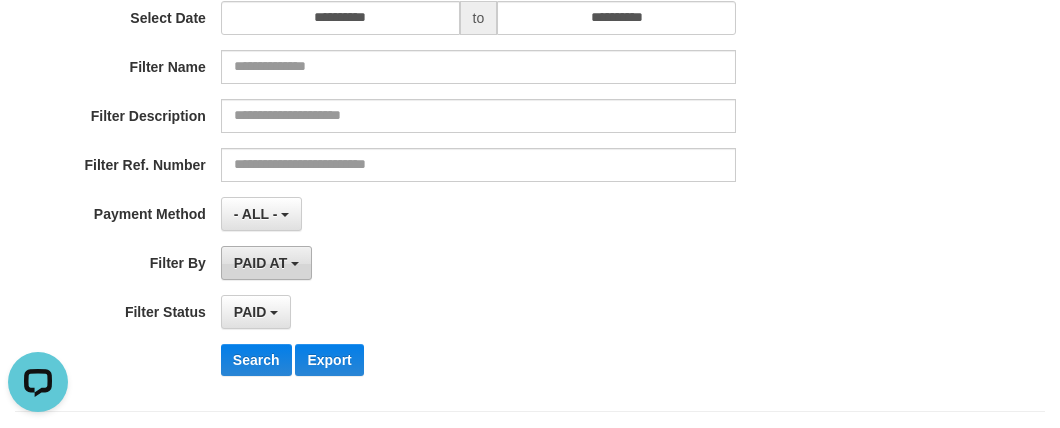 click on "PAID AT" at bounding box center [266, 263] 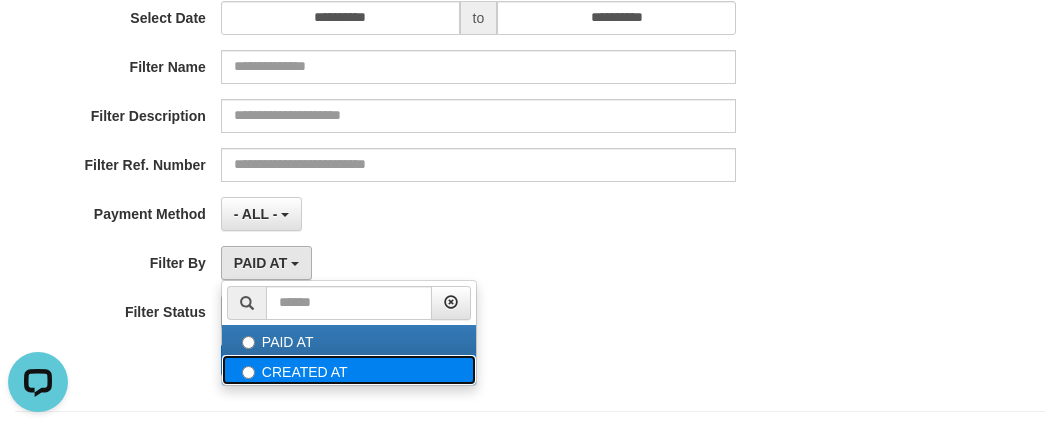 click on "CREATED AT" at bounding box center [349, 370] 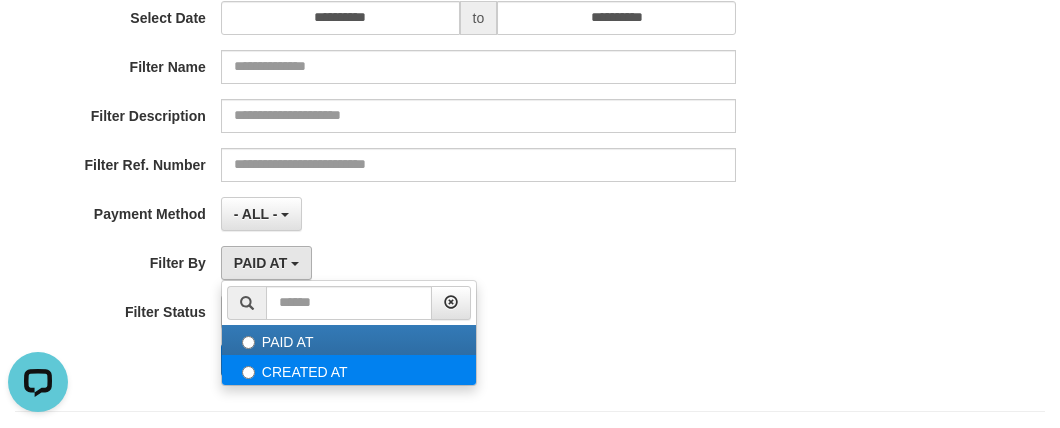 select on "*" 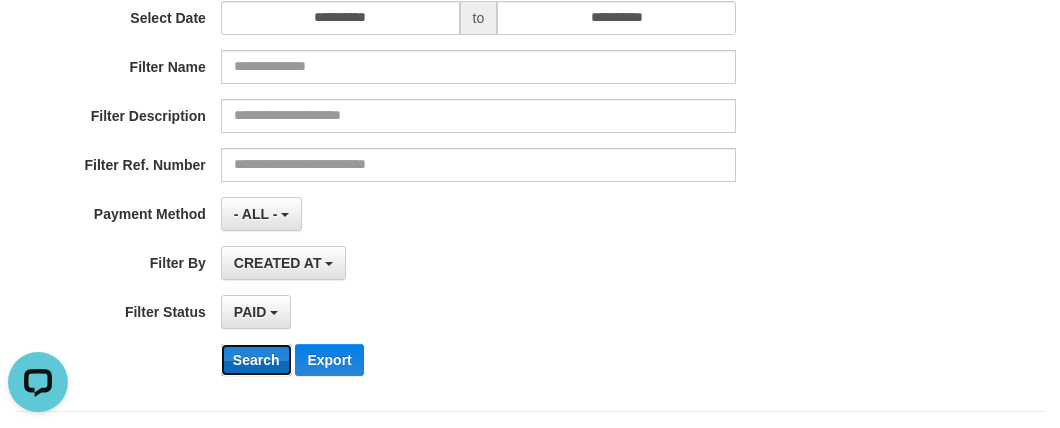 click on "Search" at bounding box center (256, 360) 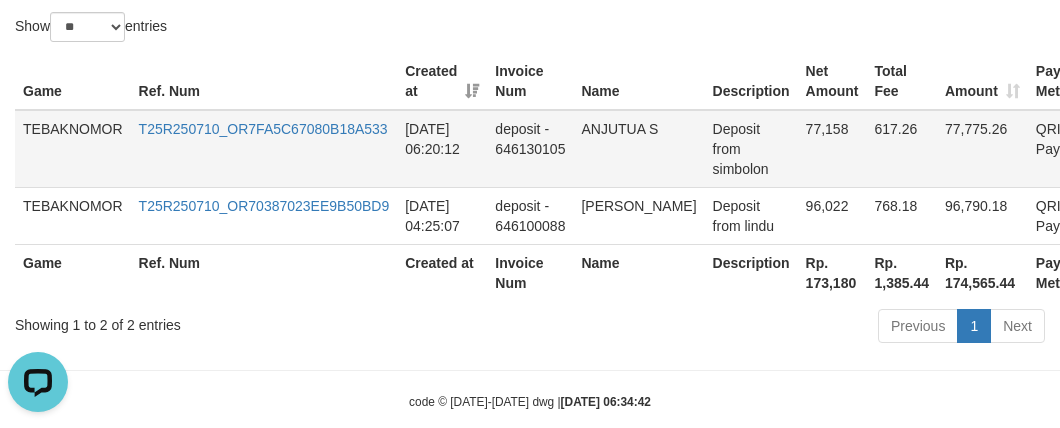 scroll, scrollTop: 720, scrollLeft: 0, axis: vertical 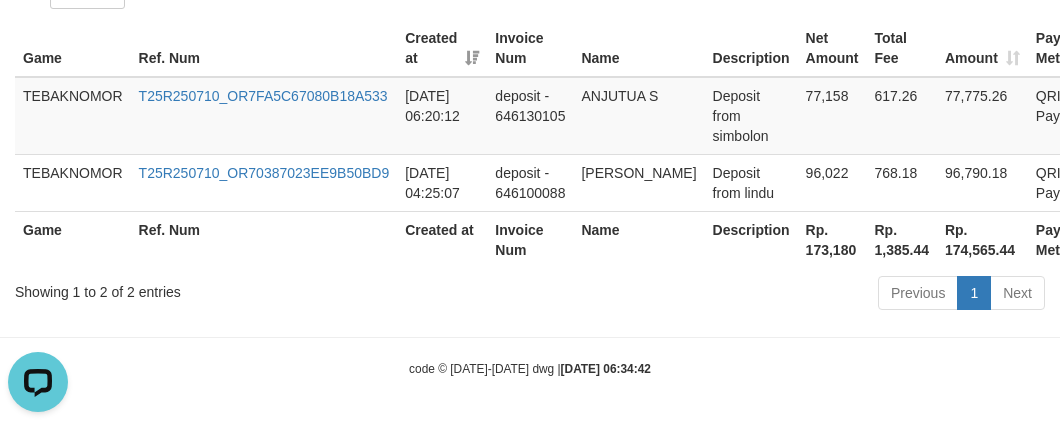 type 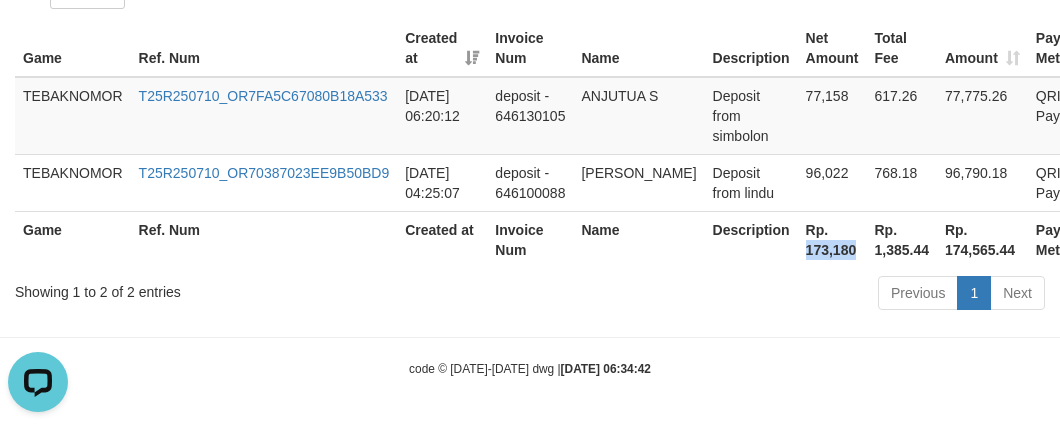click on "Rp. 173,180" at bounding box center [832, 239] 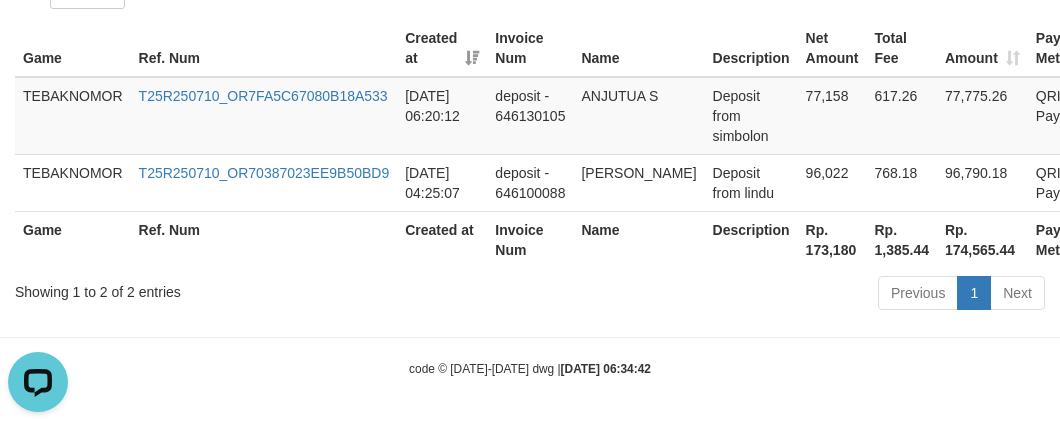 click on "Invoice Num" at bounding box center (530, 239) 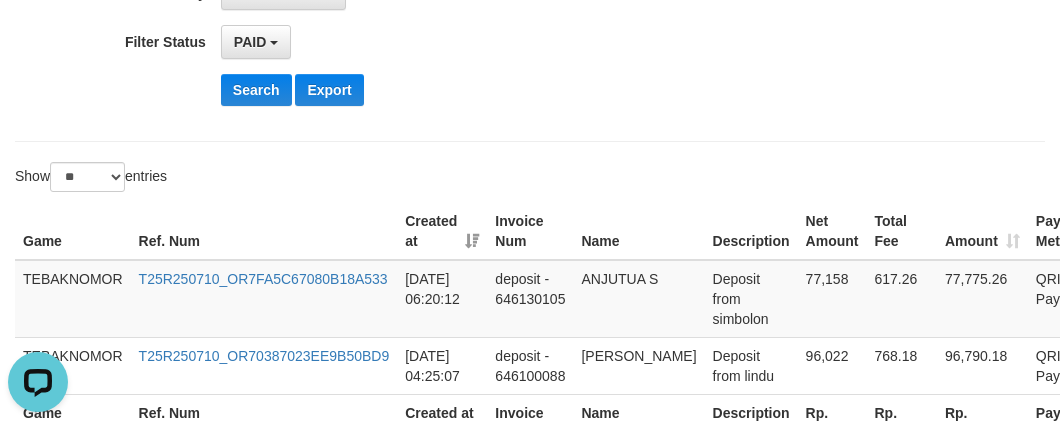 scroll, scrollTop: 0, scrollLeft: 0, axis: both 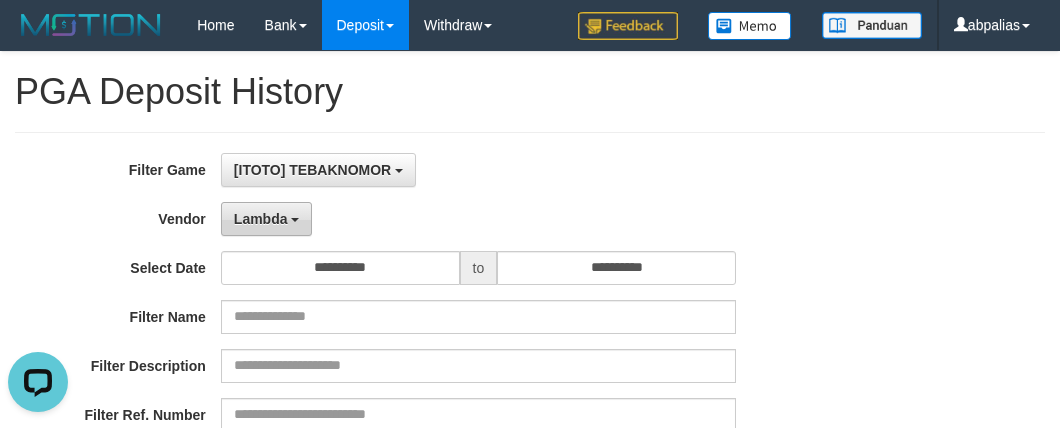 click on "Lambda" at bounding box center (261, 219) 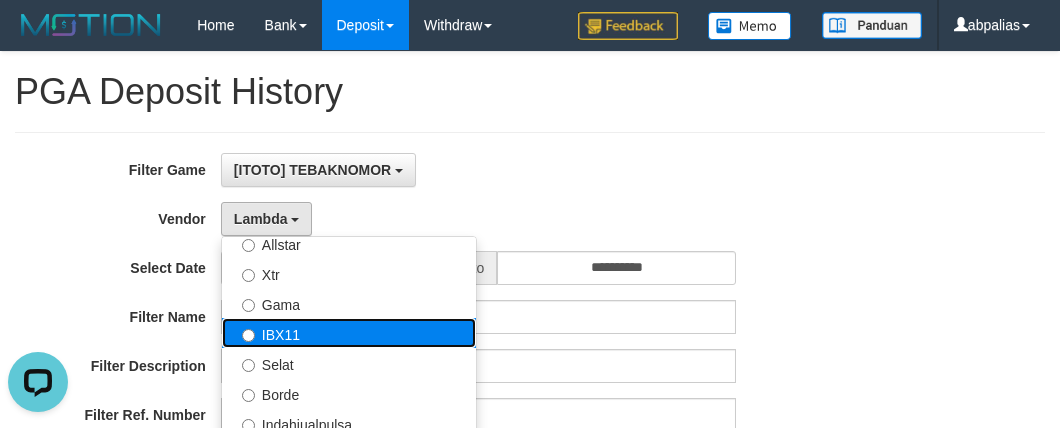 click on "IBX11" at bounding box center [349, 333] 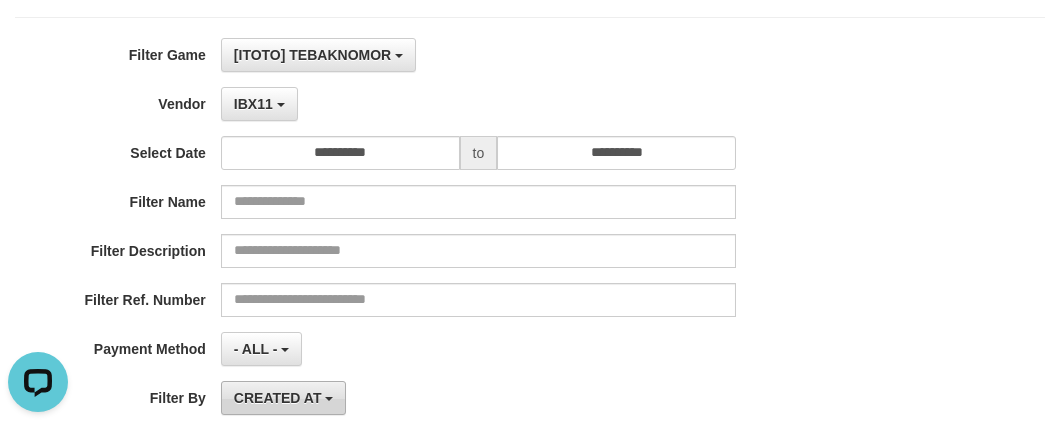 scroll, scrollTop: 181, scrollLeft: 0, axis: vertical 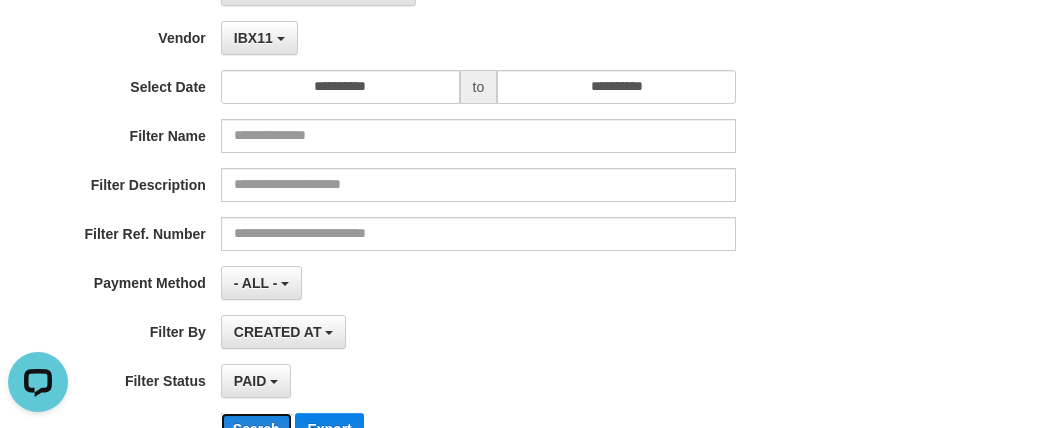 click on "Search" at bounding box center (256, 429) 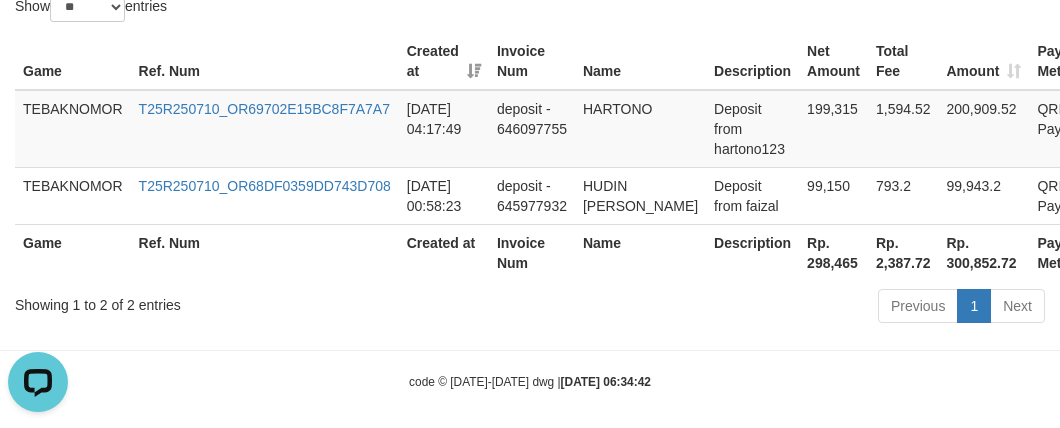 scroll, scrollTop: 720, scrollLeft: 0, axis: vertical 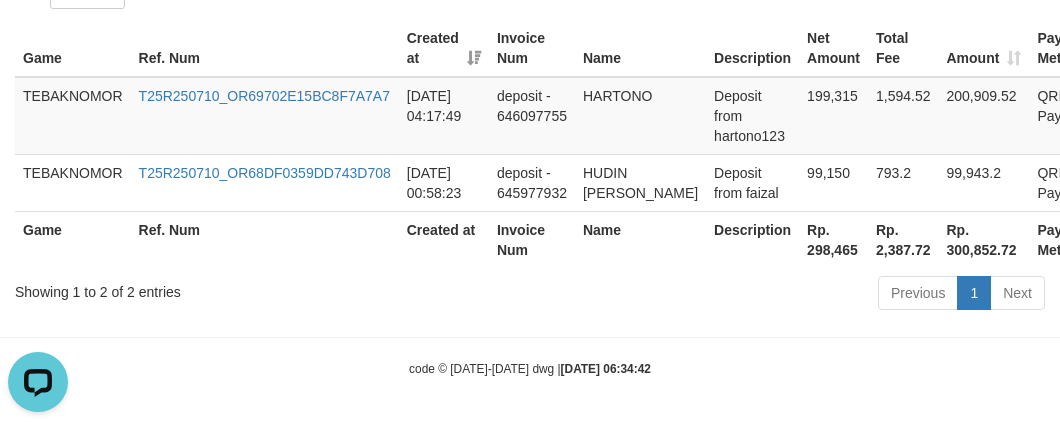 click on "Rp. 298,465" at bounding box center [833, 239] 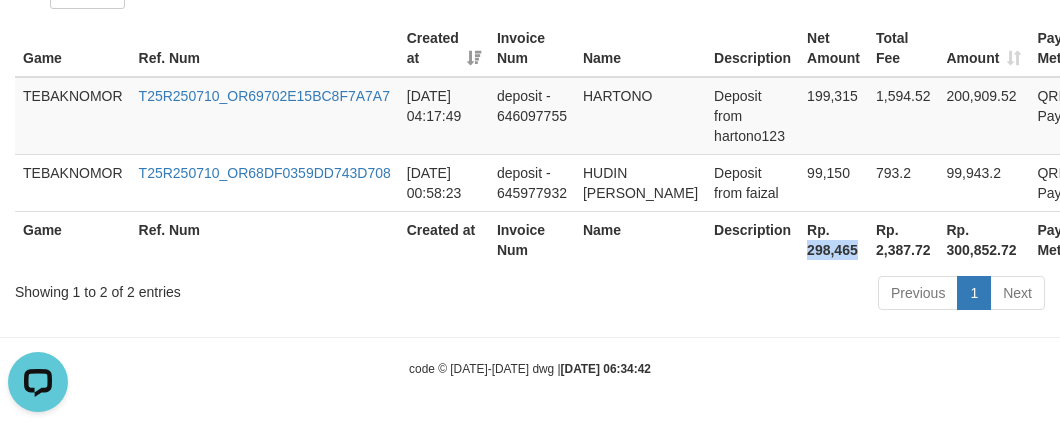 copy on "298,465" 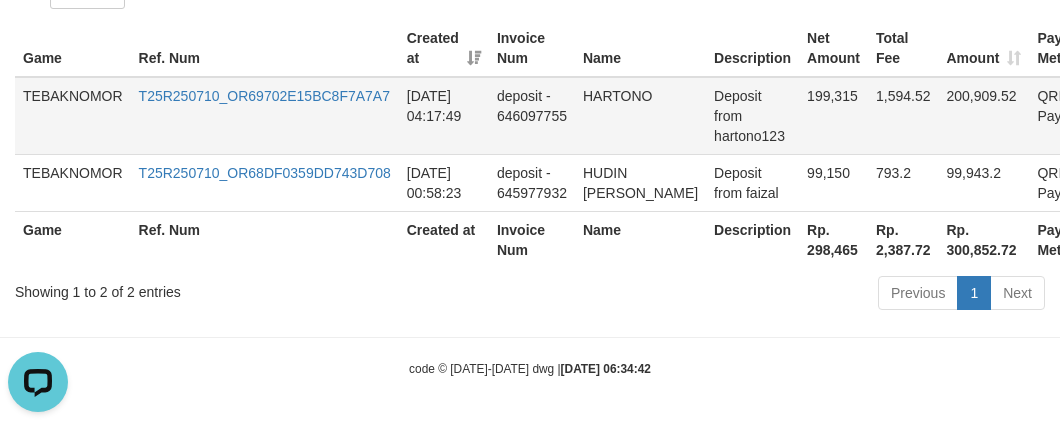 click on "2025-07-10 04:17:49" at bounding box center (444, 116) 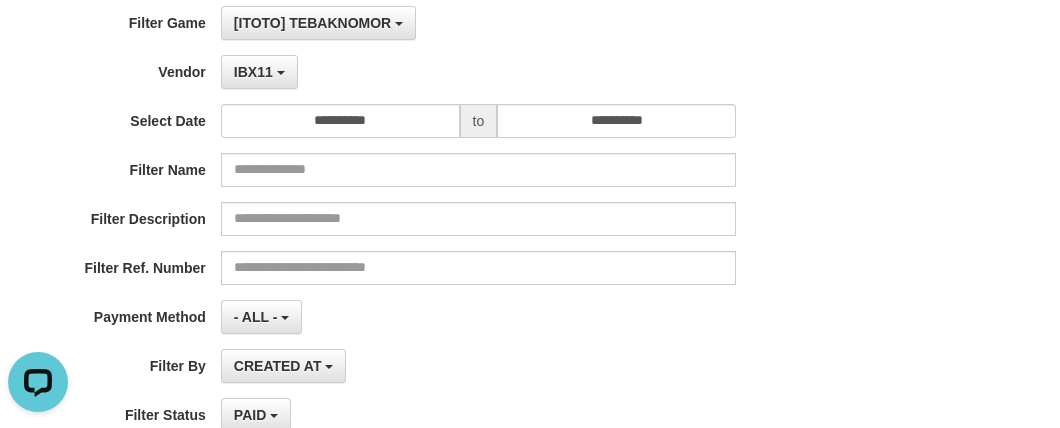 scroll, scrollTop: 84, scrollLeft: 0, axis: vertical 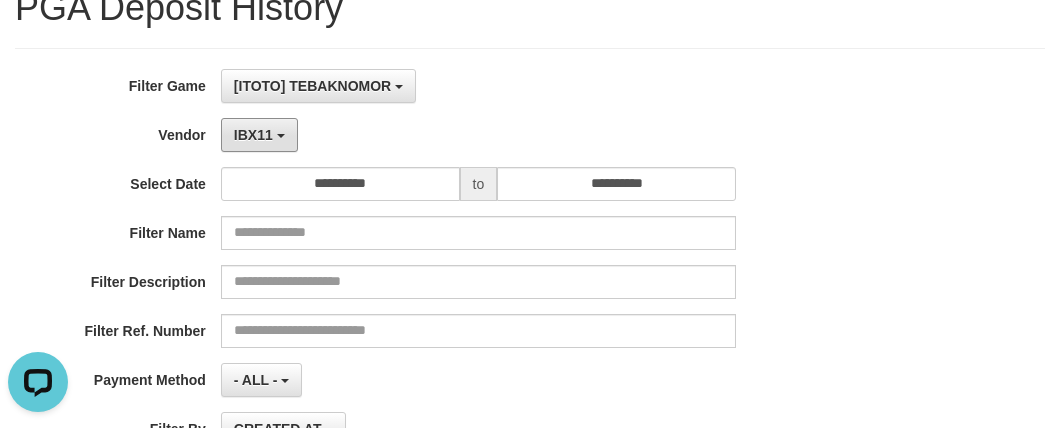 drag, startPoint x: 256, startPoint y: 120, endPoint x: 311, endPoint y: 226, distance: 119.419426 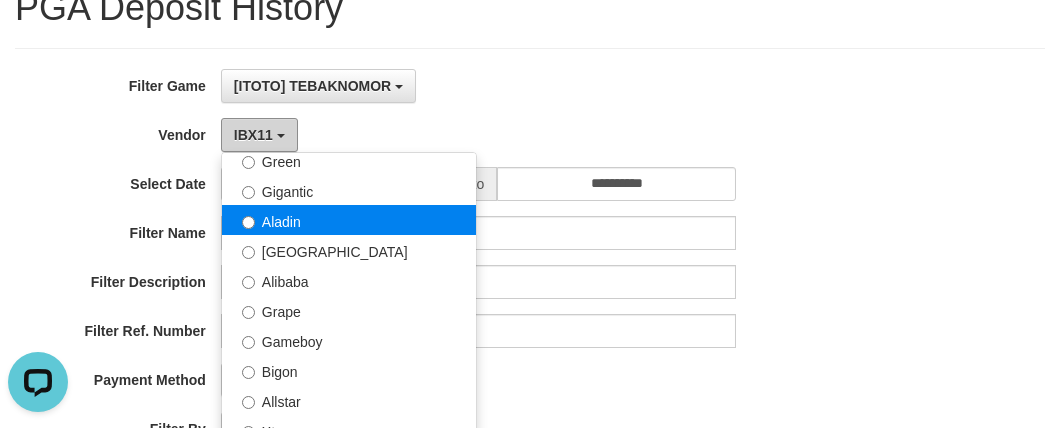 scroll, scrollTop: 230, scrollLeft: 0, axis: vertical 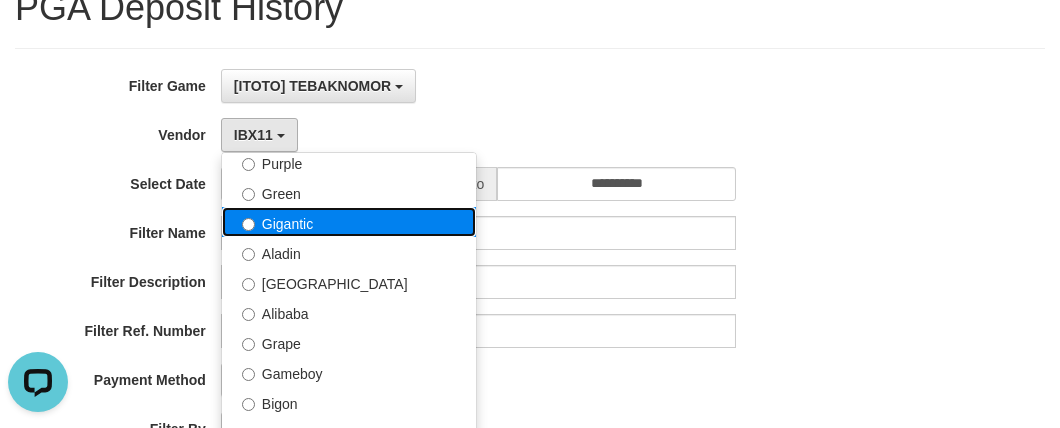click on "Gigantic" at bounding box center [349, 222] 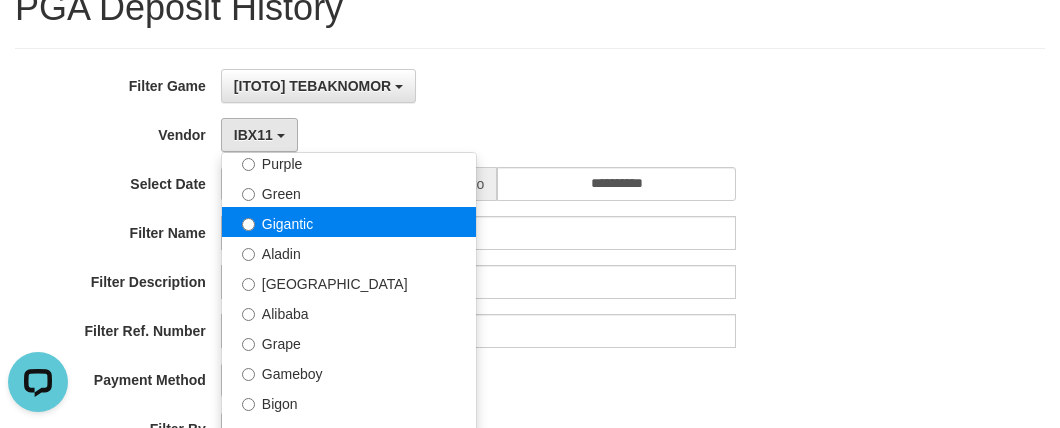 select on "**********" 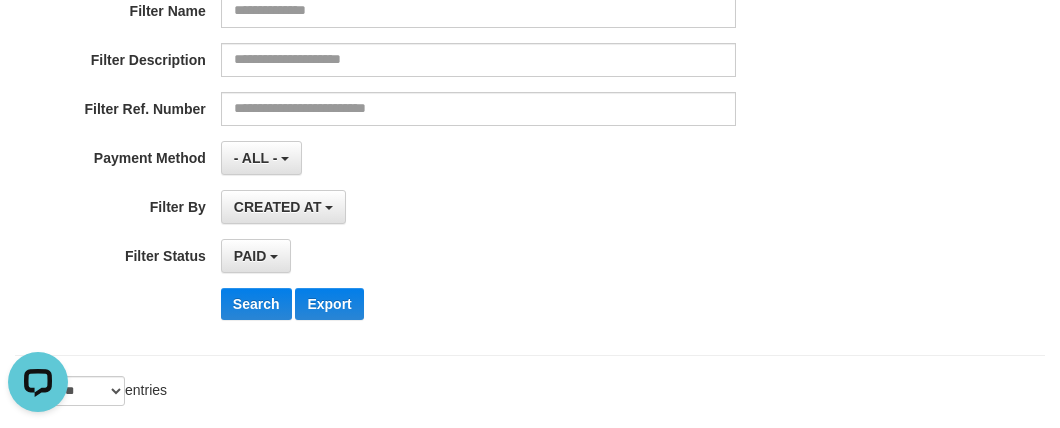 scroll, scrollTop: 448, scrollLeft: 0, axis: vertical 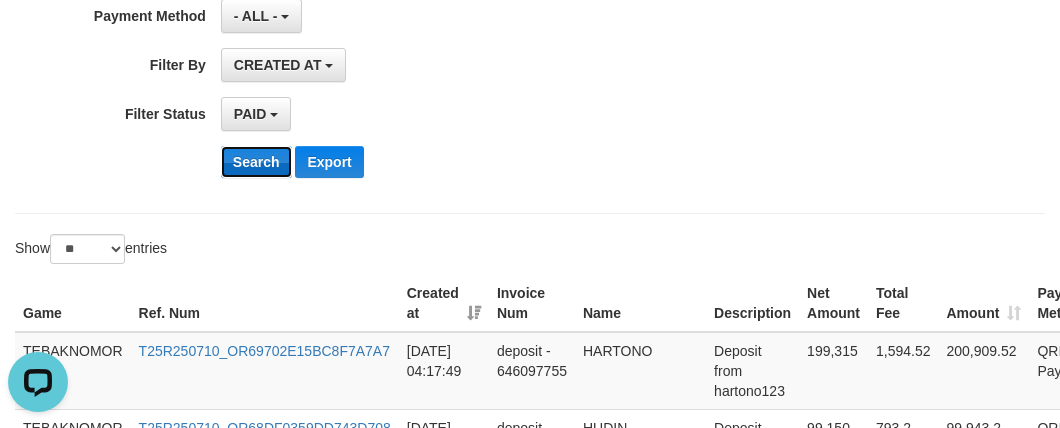 drag, startPoint x: 251, startPoint y: 163, endPoint x: 288, endPoint y: 150, distance: 39.217342 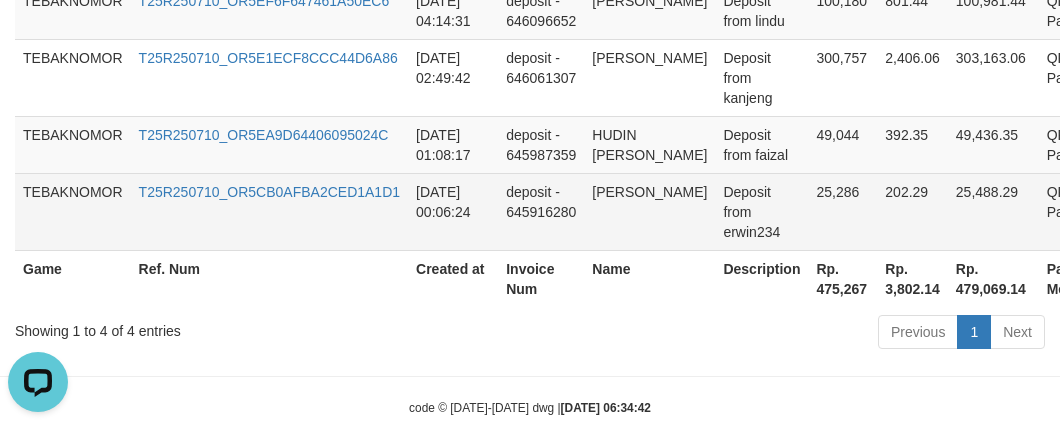 scroll, scrollTop: 875, scrollLeft: 0, axis: vertical 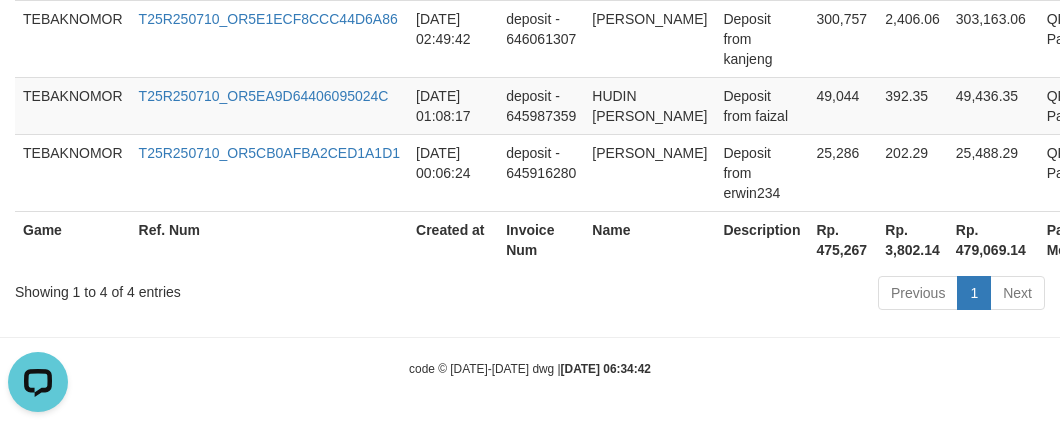 click on "Rp. 475,267" at bounding box center (842, 239) 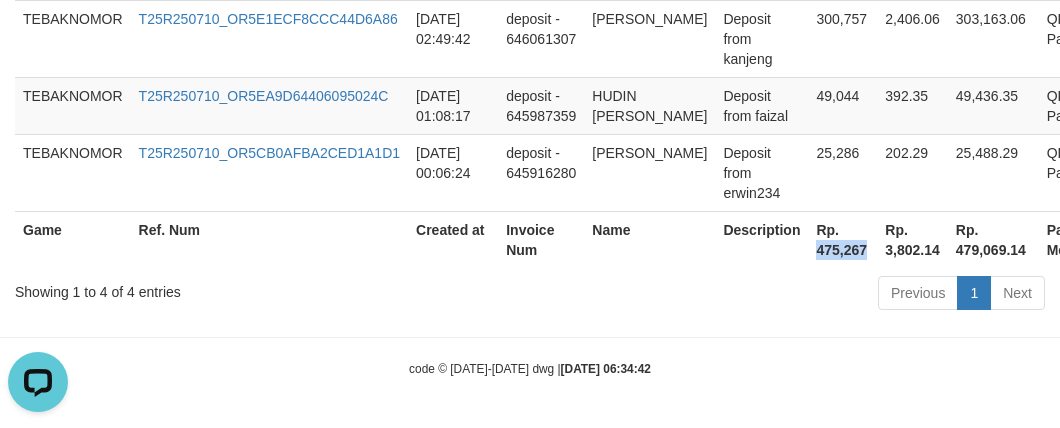 click on "Rp. 475,267" at bounding box center [842, 239] 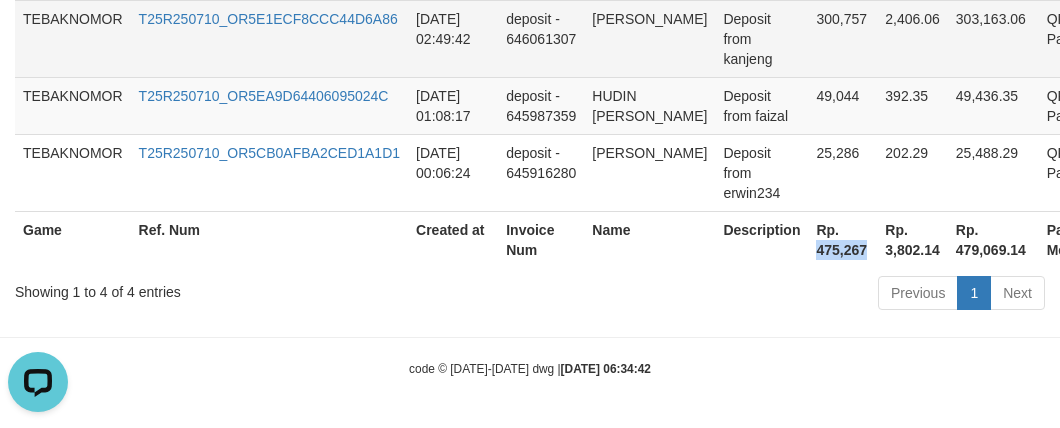copy on "475,267" 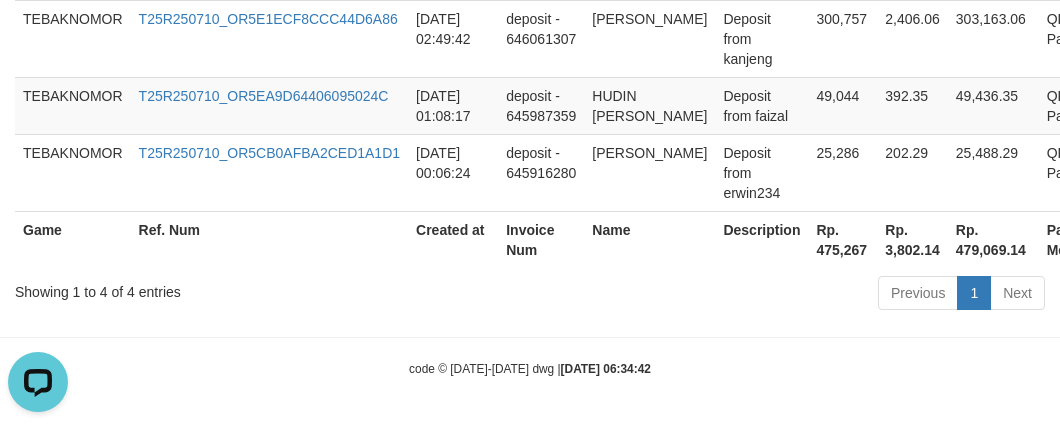 drag, startPoint x: 579, startPoint y: 245, endPoint x: 588, endPoint y: 236, distance: 12.727922 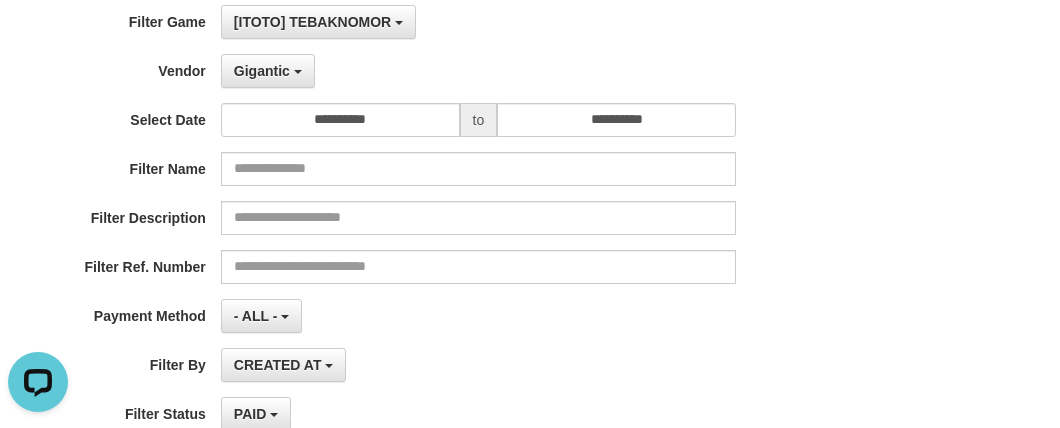 scroll, scrollTop: 0, scrollLeft: 0, axis: both 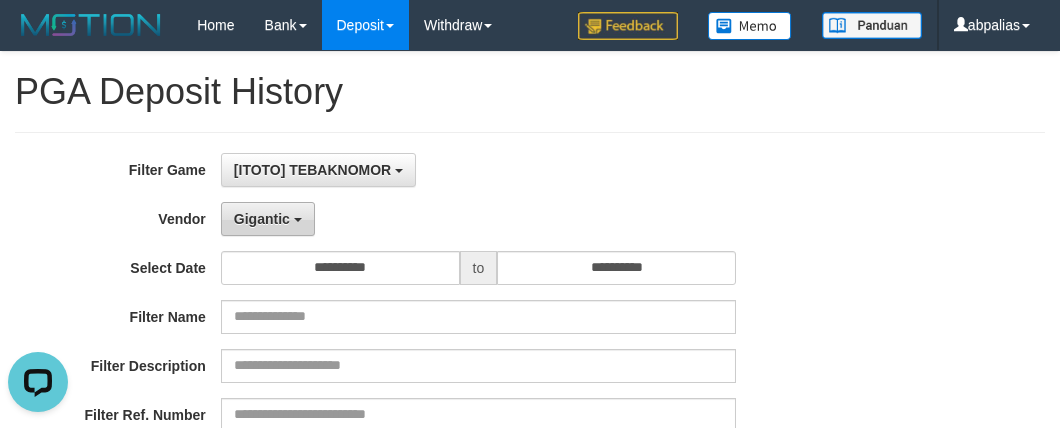 click on "Gigantic" at bounding box center [268, 219] 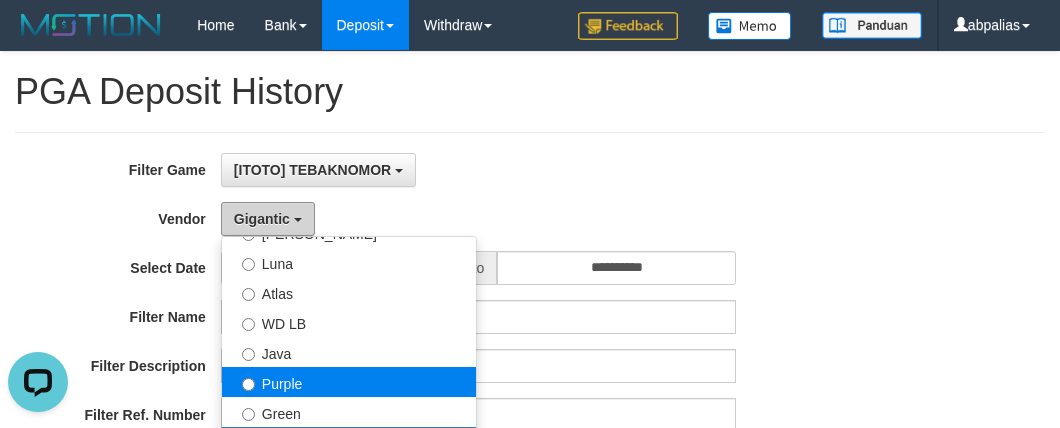 scroll, scrollTop: 0, scrollLeft: 0, axis: both 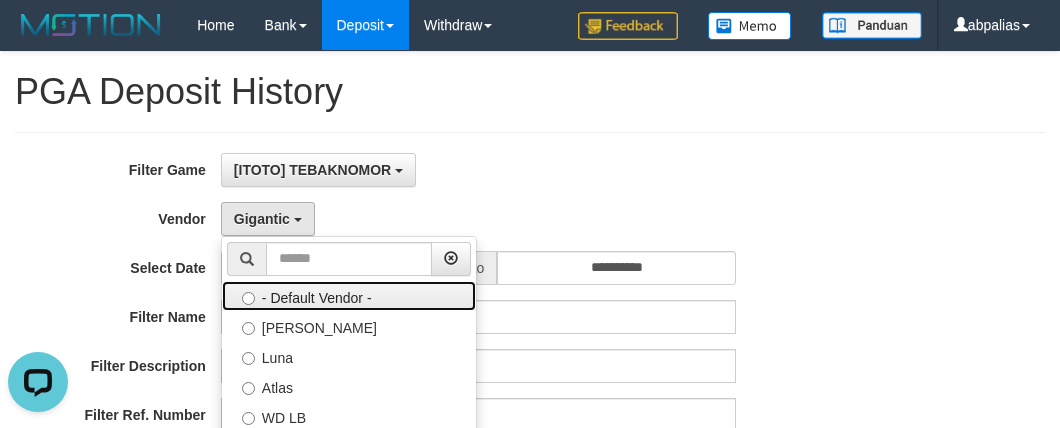 click on "- Default Vendor -" at bounding box center (349, 296) 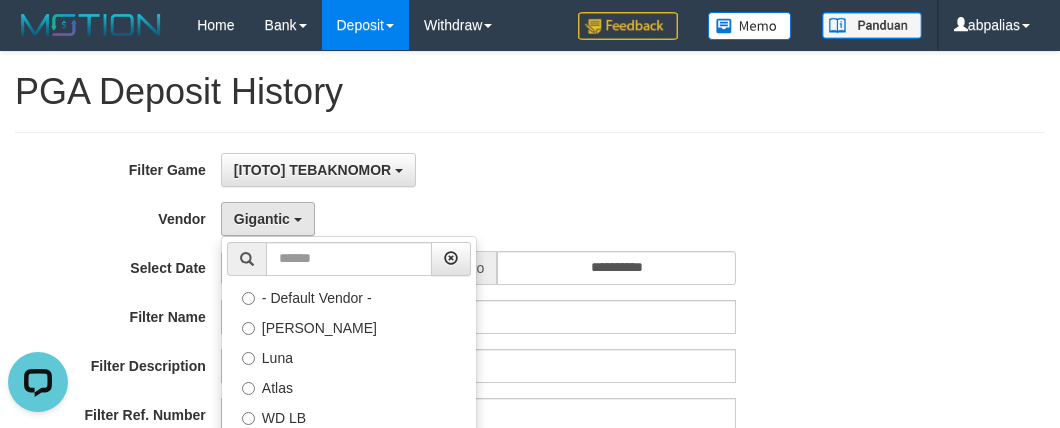 select 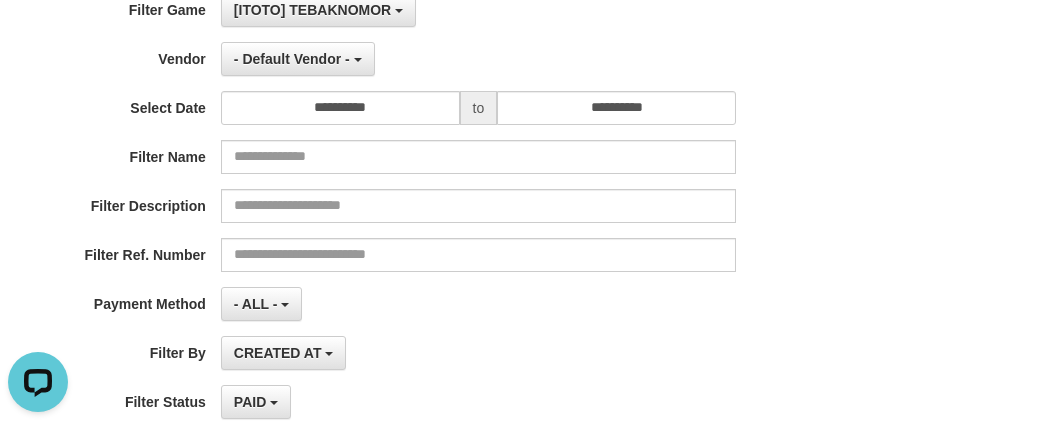 scroll, scrollTop: 272, scrollLeft: 0, axis: vertical 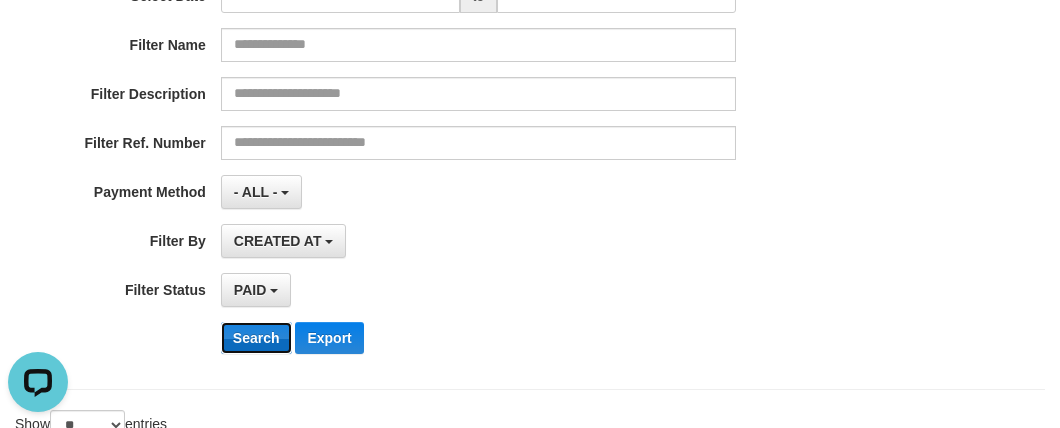 click on "Search" at bounding box center (256, 338) 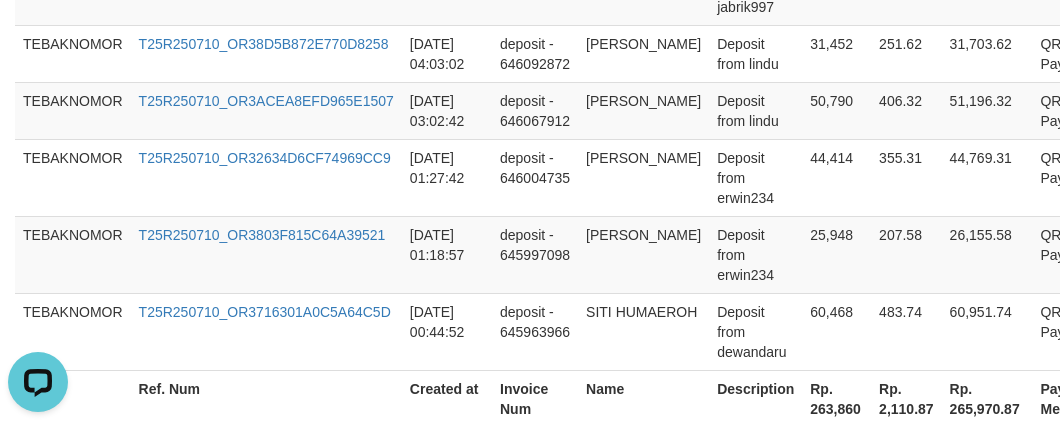 scroll, scrollTop: 1029, scrollLeft: 0, axis: vertical 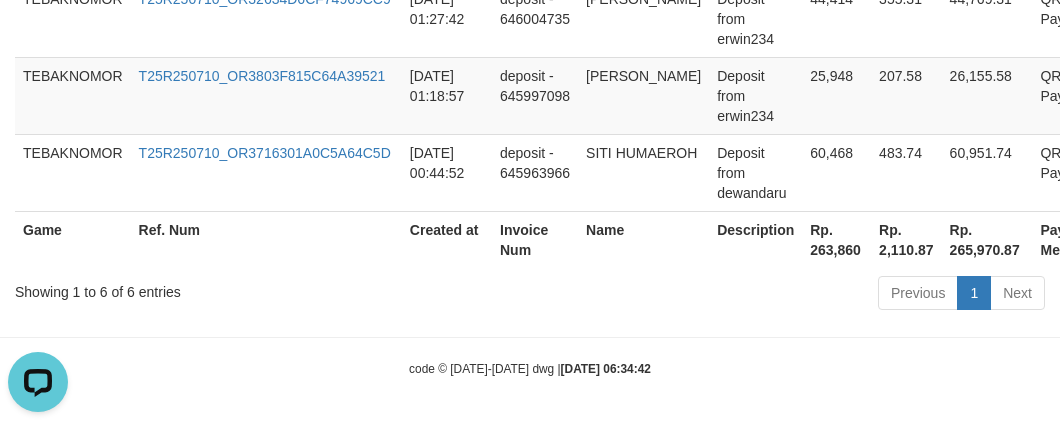 click on "Rp. 263,860" at bounding box center (836, 239) 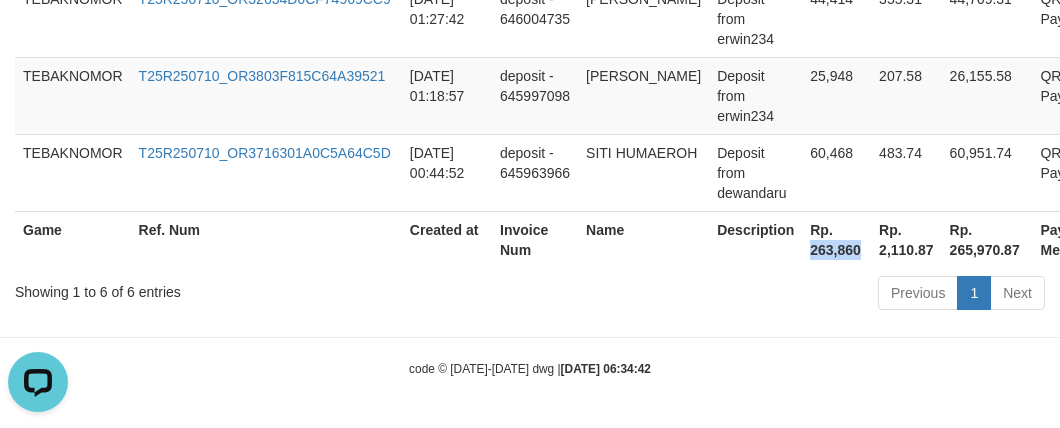 click on "Rp. 263,860" at bounding box center [836, 239] 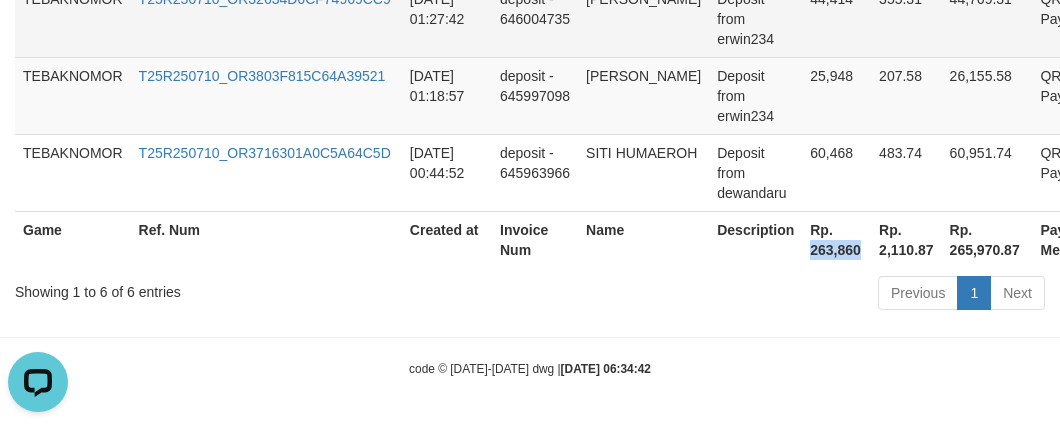 copy on "263,860" 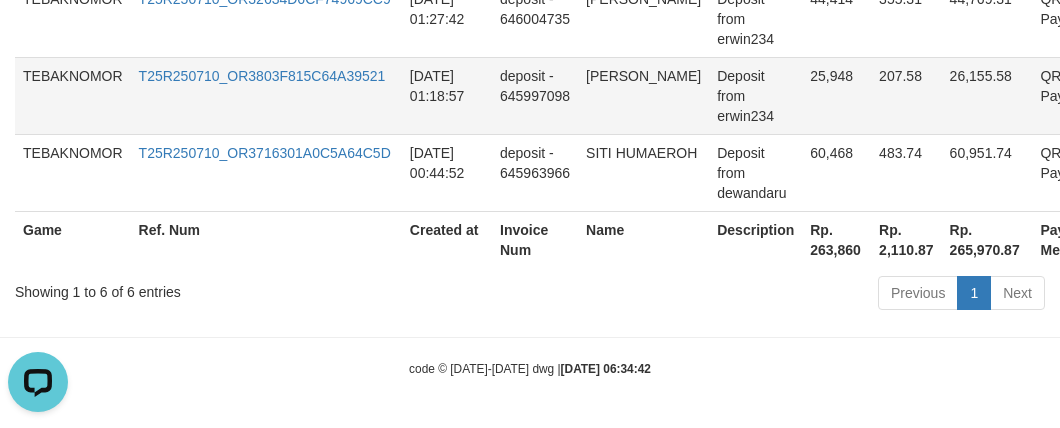 click on "25,948" at bounding box center [836, 95] 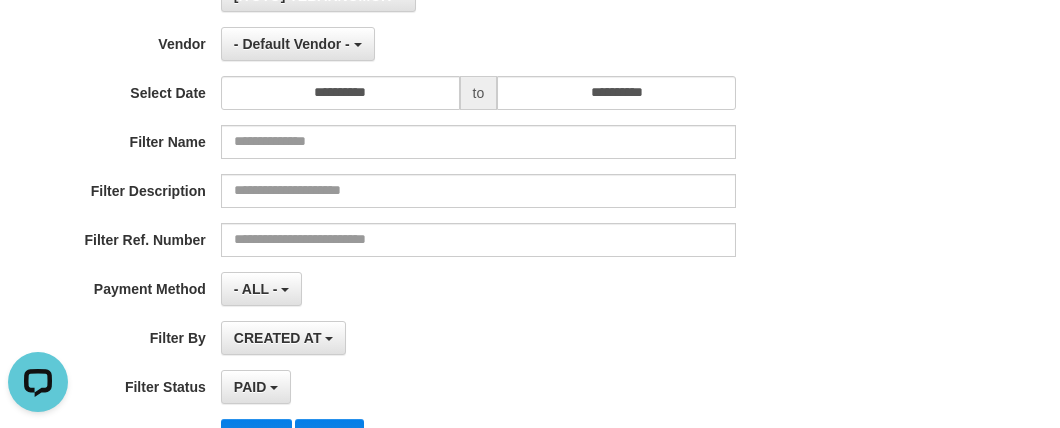 scroll, scrollTop: 0, scrollLeft: 0, axis: both 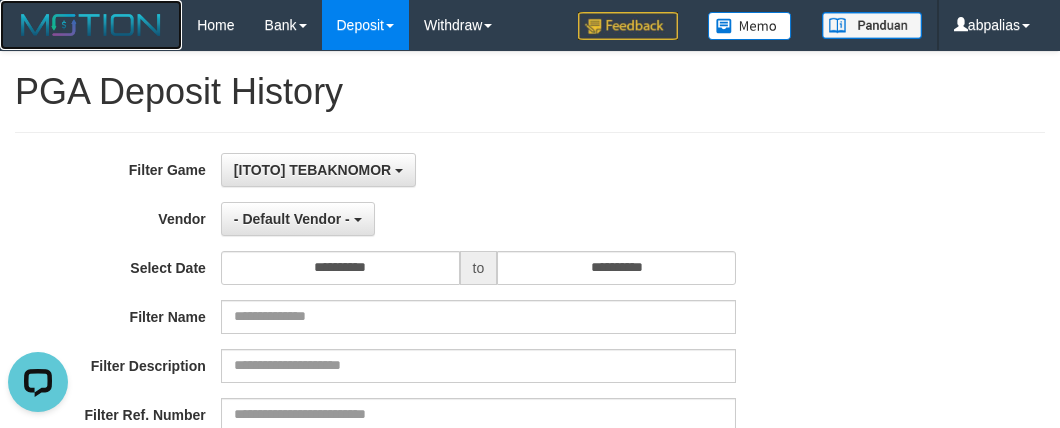 click at bounding box center [91, 25] 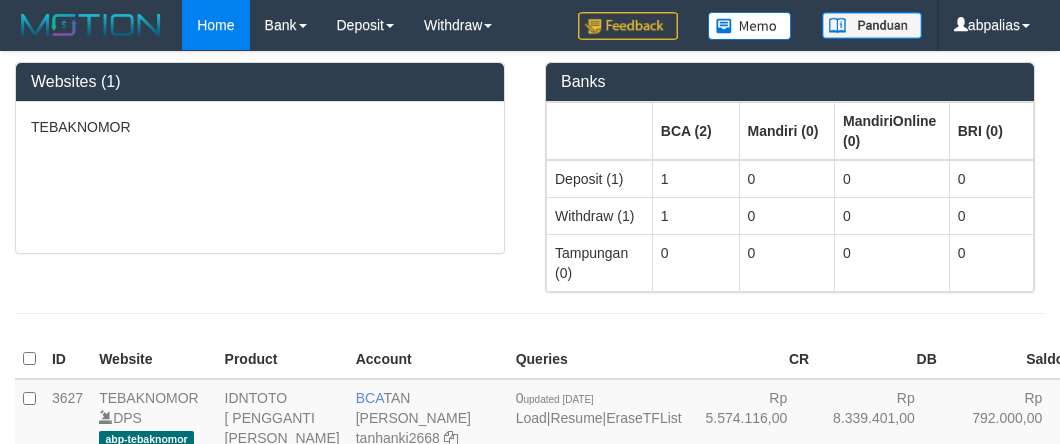 scroll, scrollTop: 0, scrollLeft: 0, axis: both 